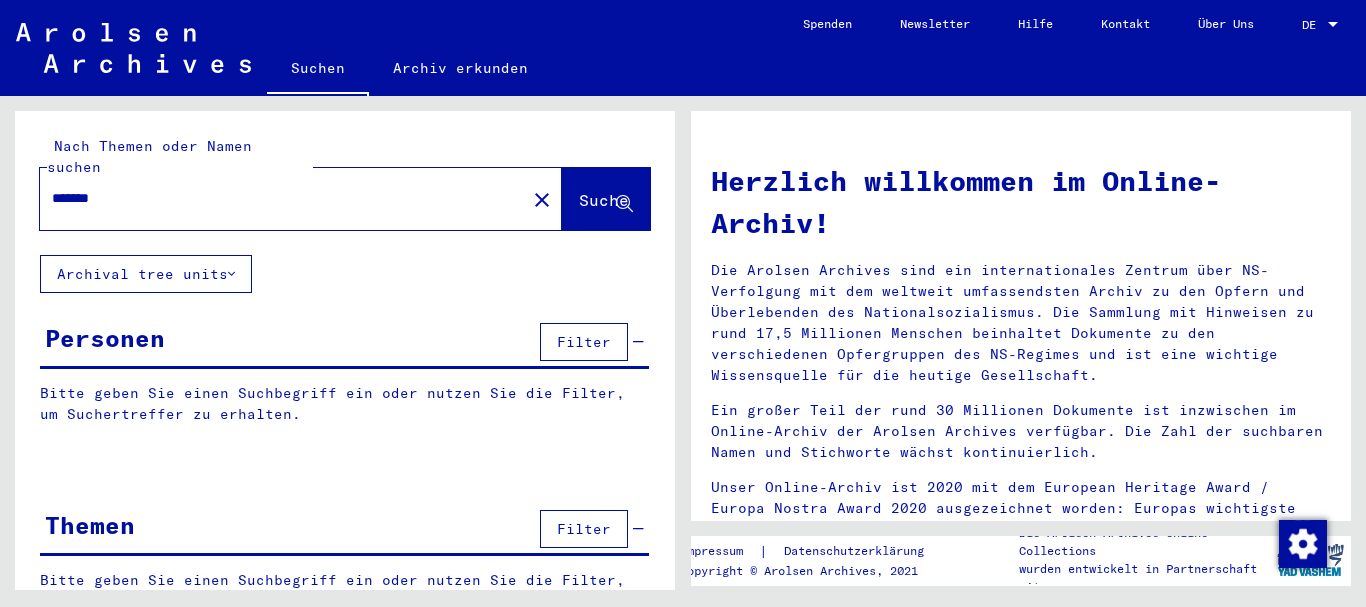 scroll, scrollTop: 0, scrollLeft: 0, axis: both 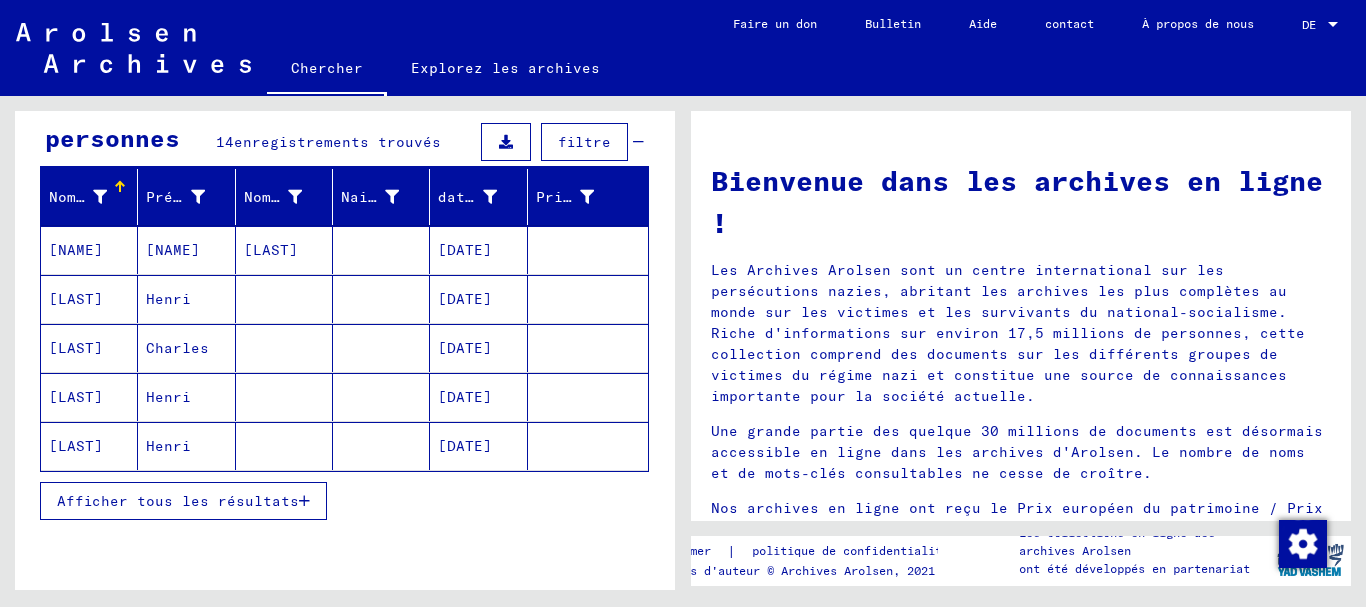 click on "Afficher tous les résultats" at bounding box center (178, 501) 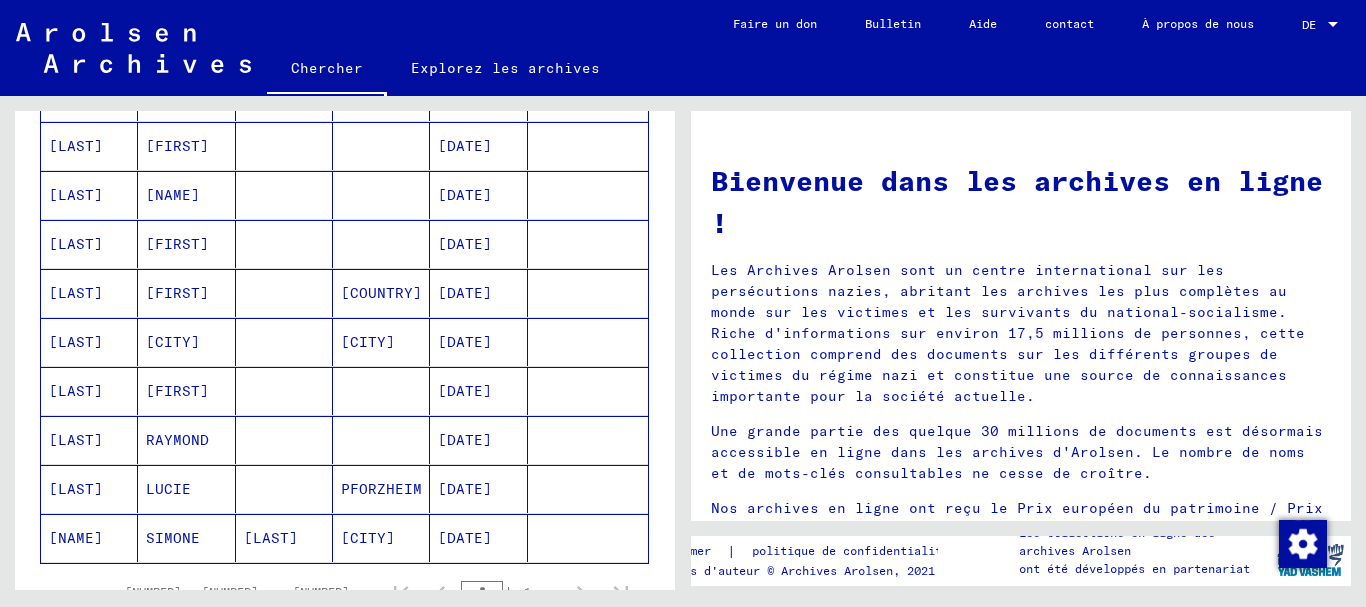 scroll, scrollTop: 600, scrollLeft: 0, axis: vertical 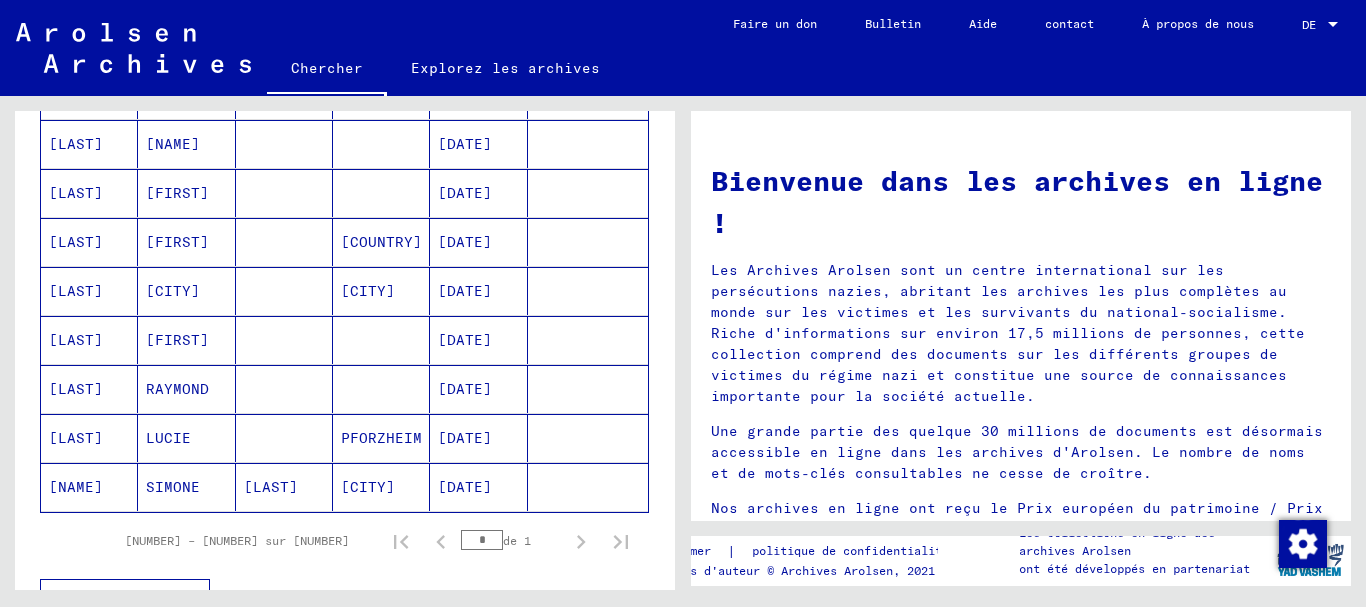 click on "[CITY]" at bounding box center [381, 340] 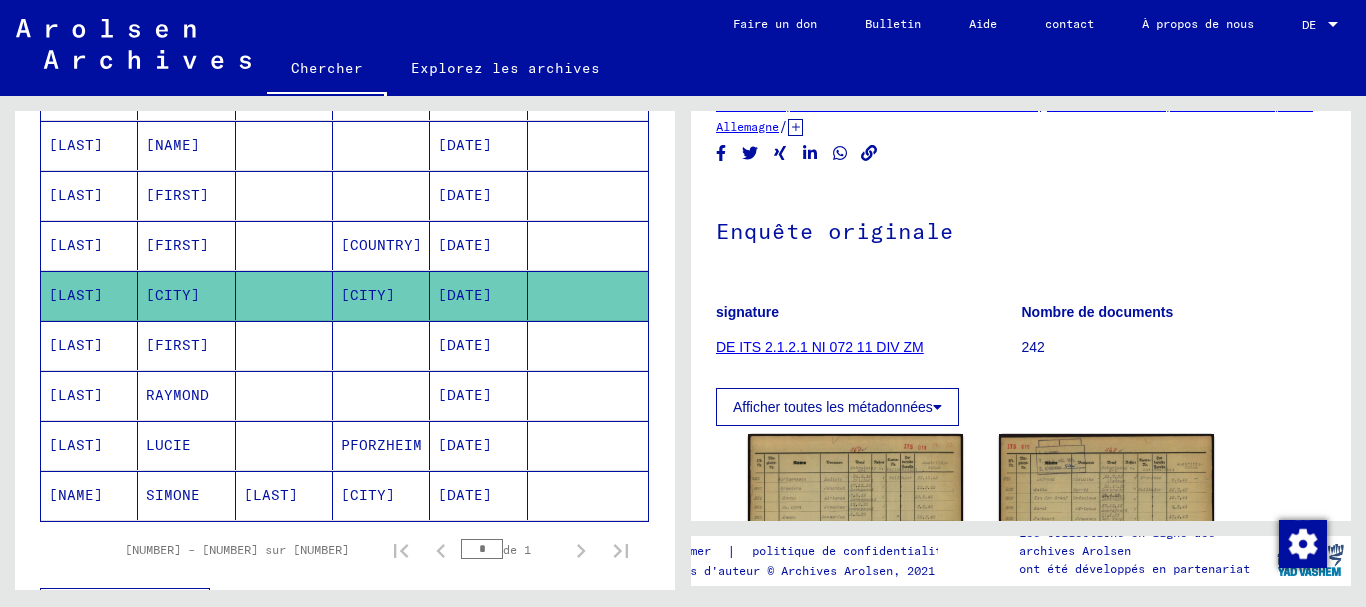 scroll, scrollTop: 300, scrollLeft: 0, axis: vertical 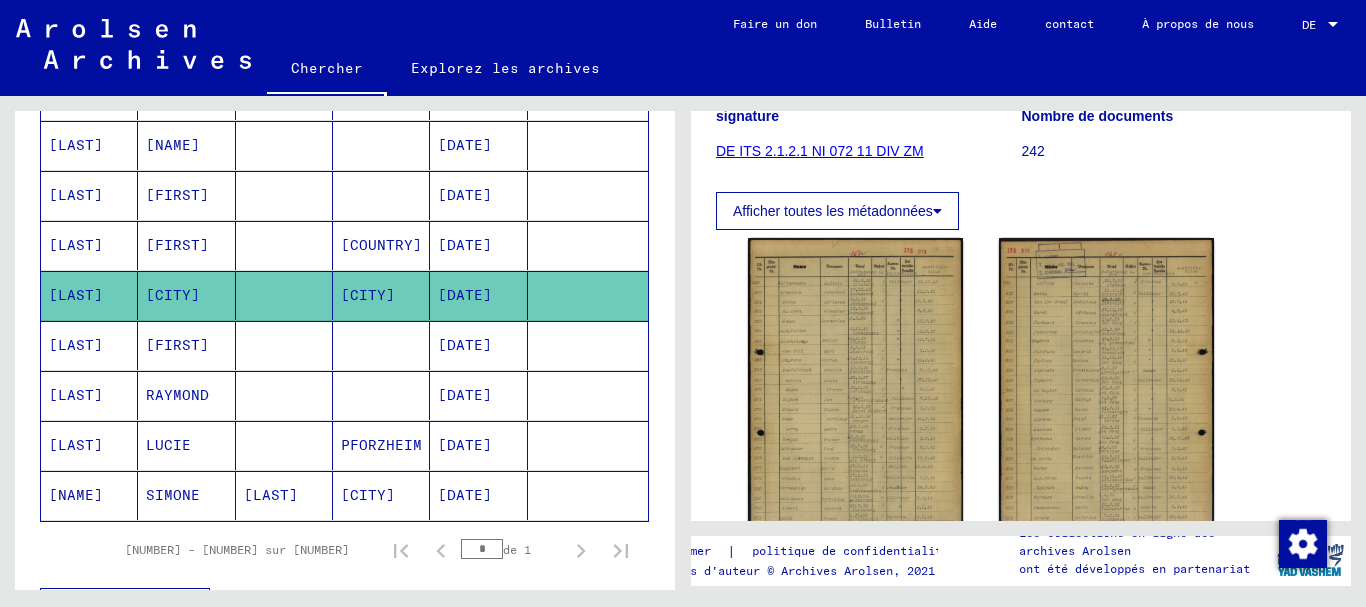 click on "DE ITS 2.1.2.1 NI 072 11 DIV ZM" 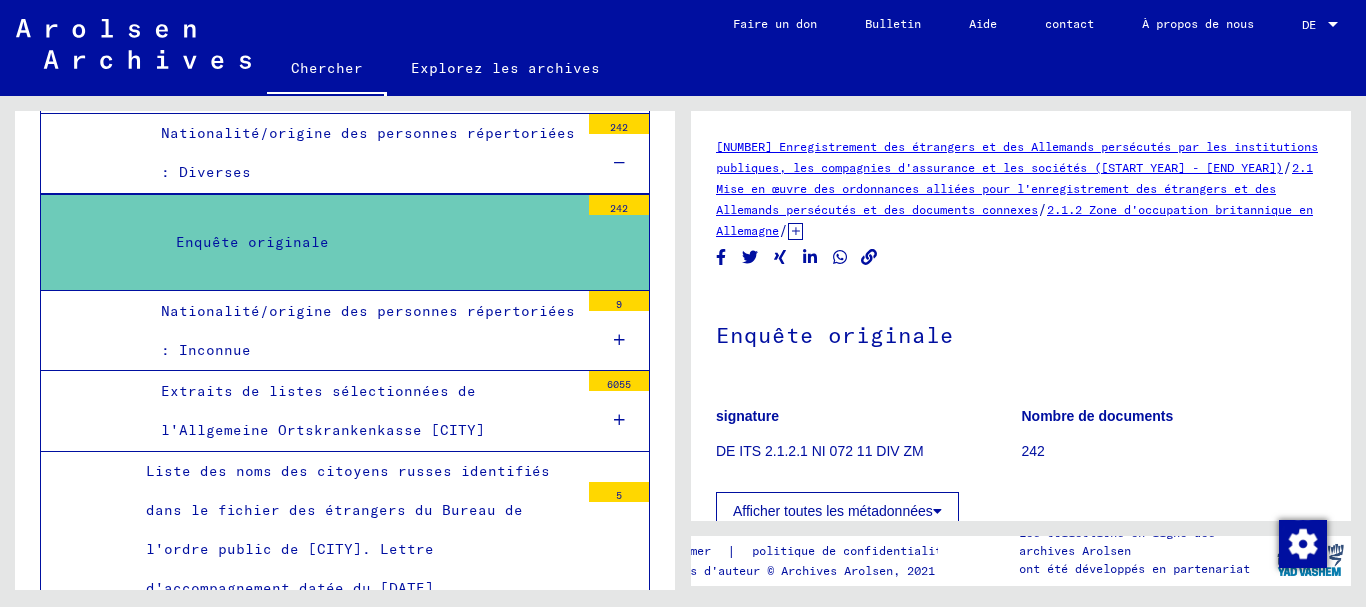 scroll, scrollTop: 7399, scrollLeft: 0, axis: vertical 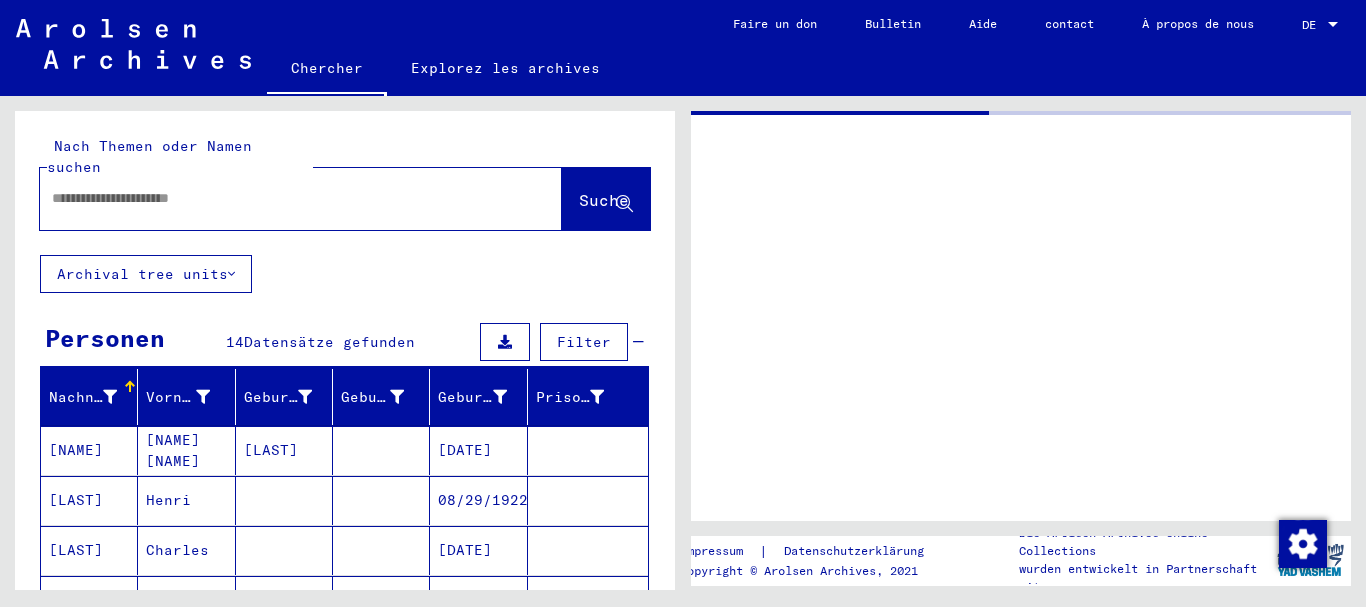 type on "********" 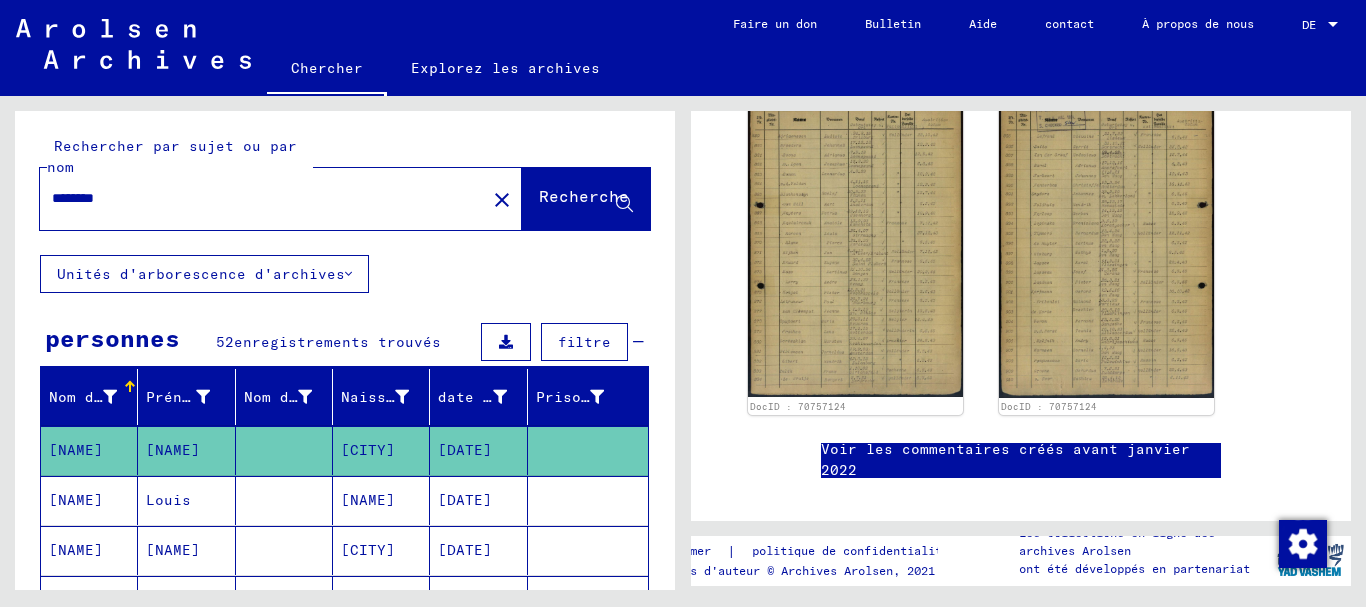 scroll, scrollTop: 300, scrollLeft: 0, axis: vertical 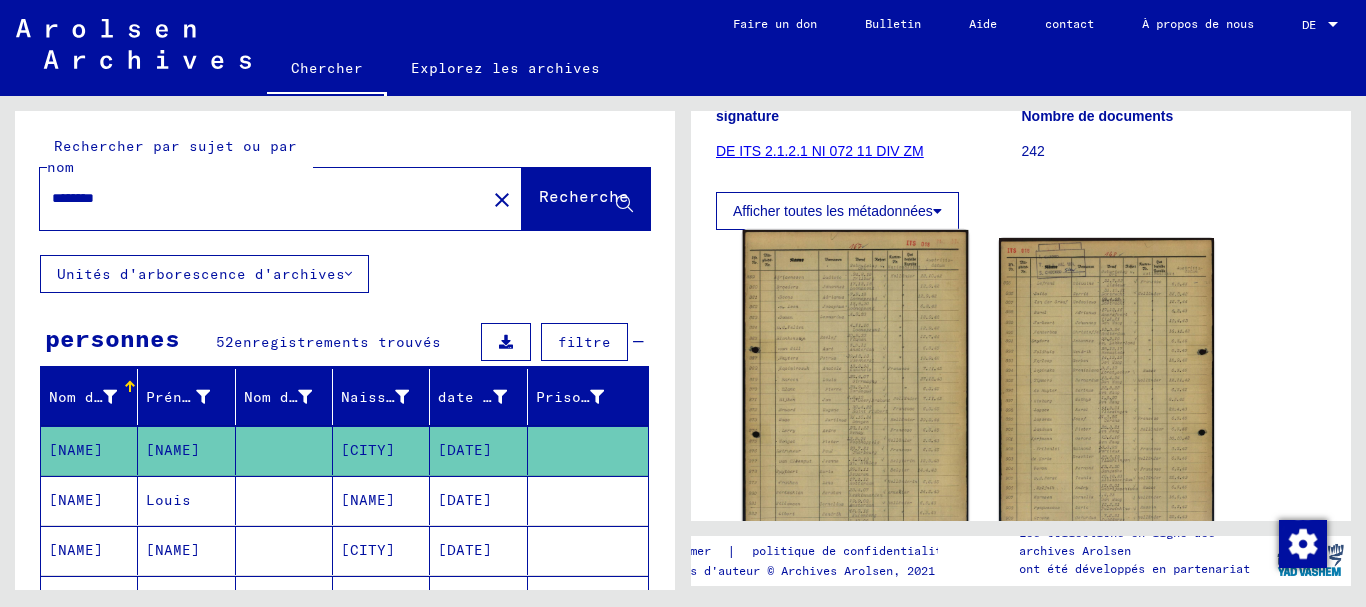 click 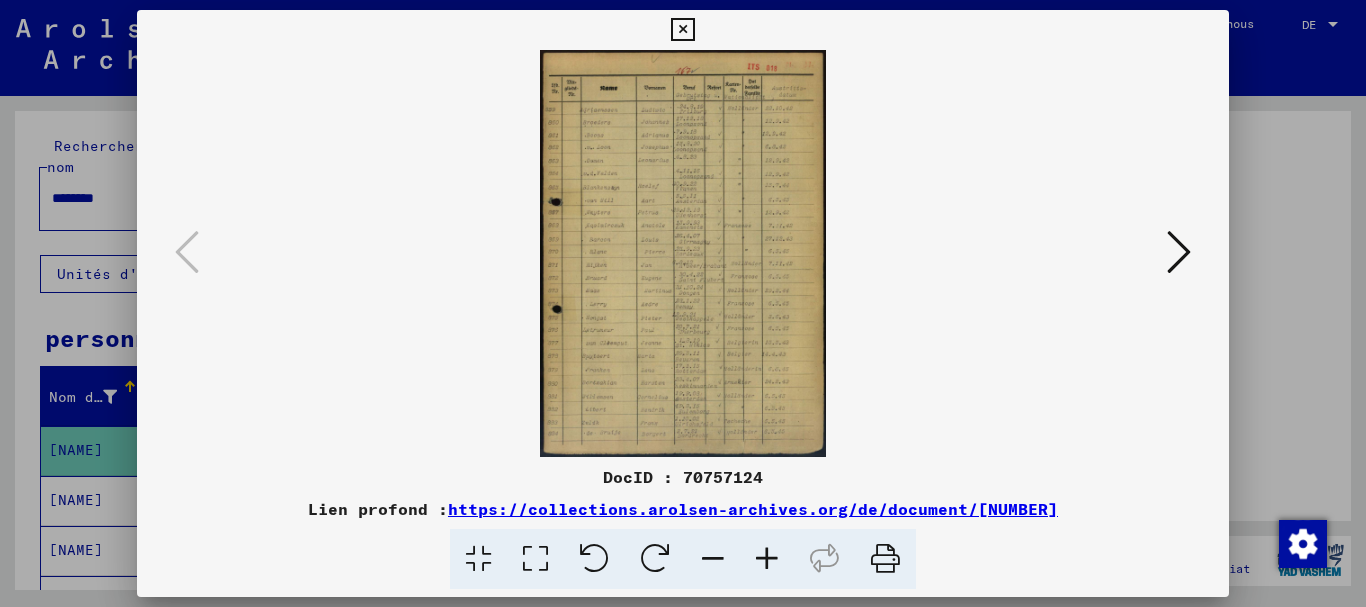 click at bounding box center (1179, 252) 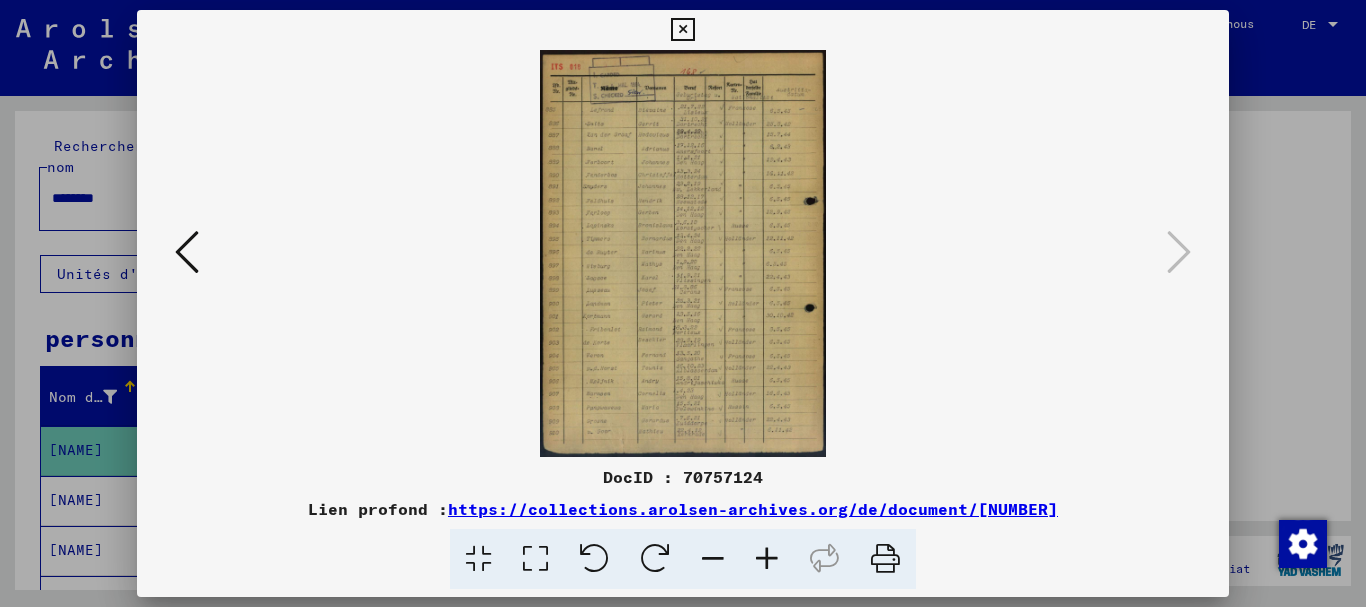 click at bounding box center [767, 559] 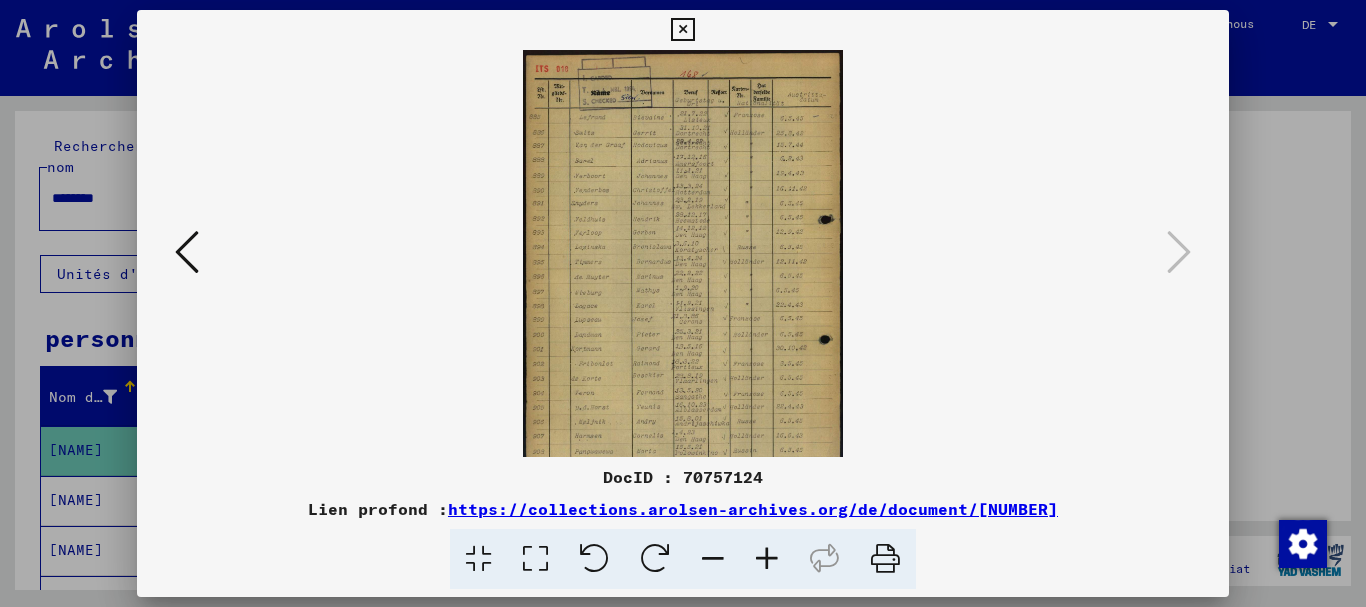 click at bounding box center (767, 559) 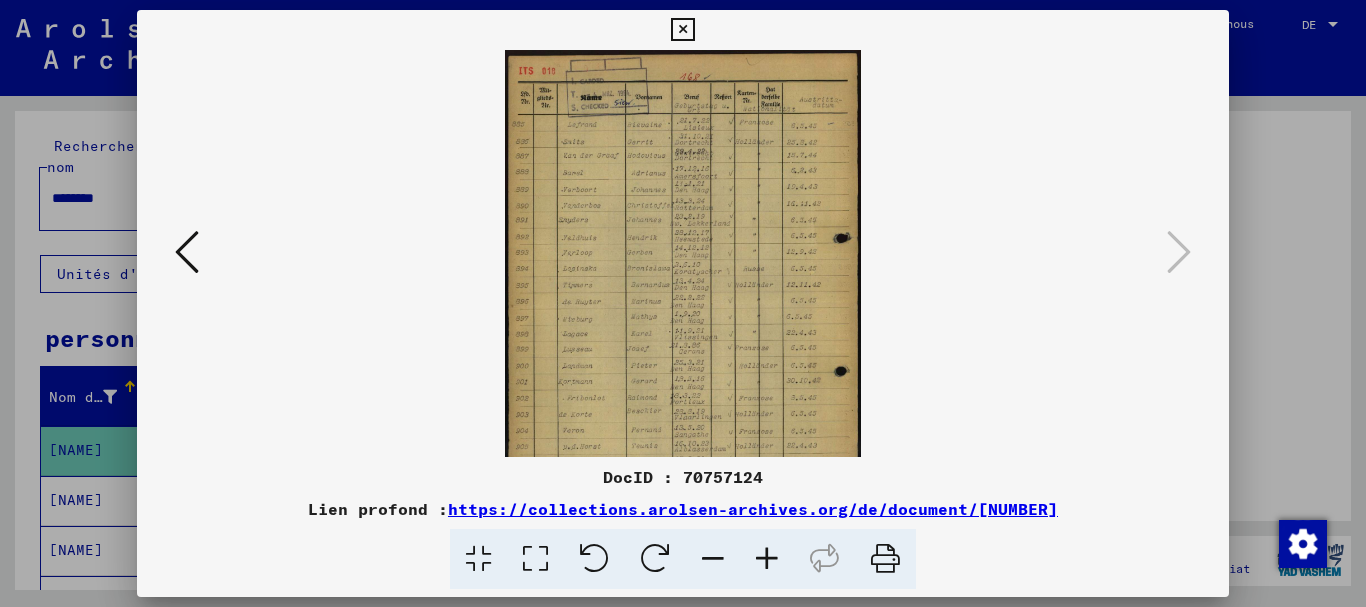 click at bounding box center (767, 559) 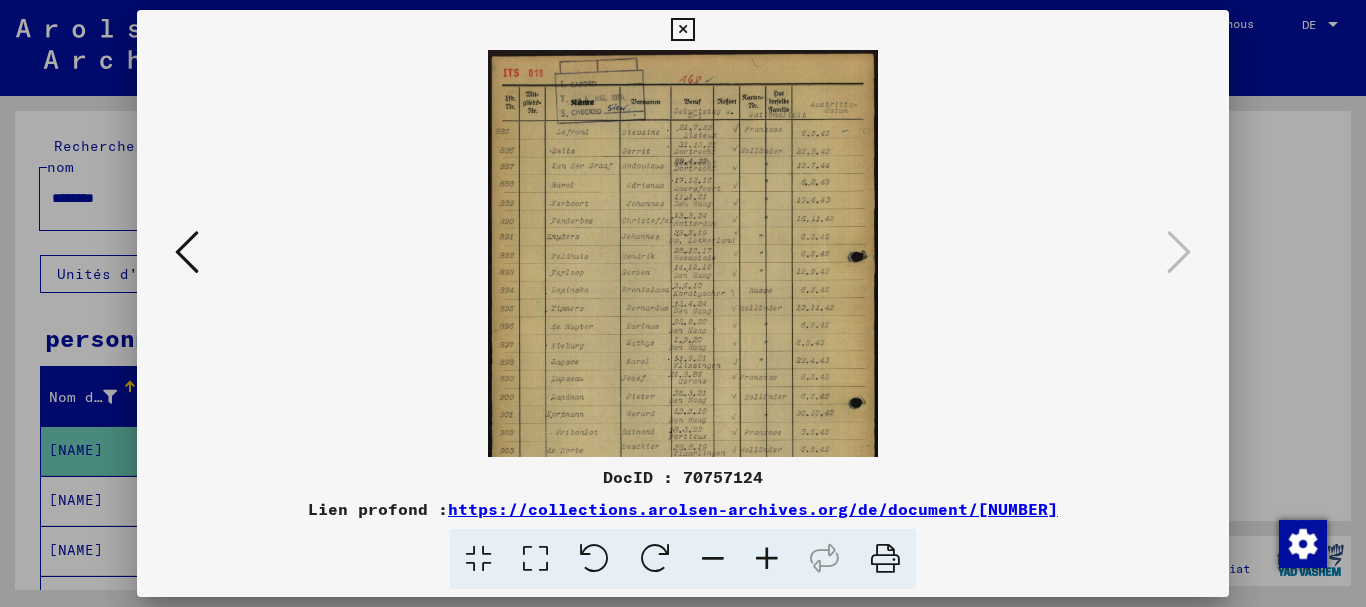 click at bounding box center (767, 559) 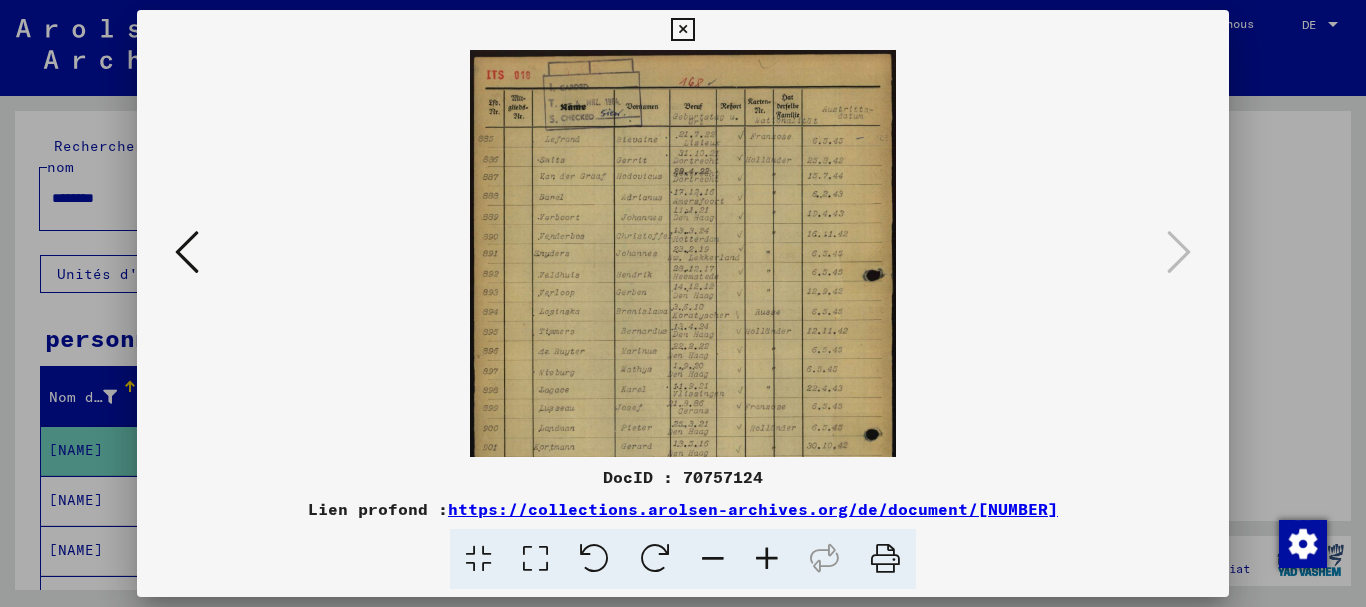 click at bounding box center [767, 559] 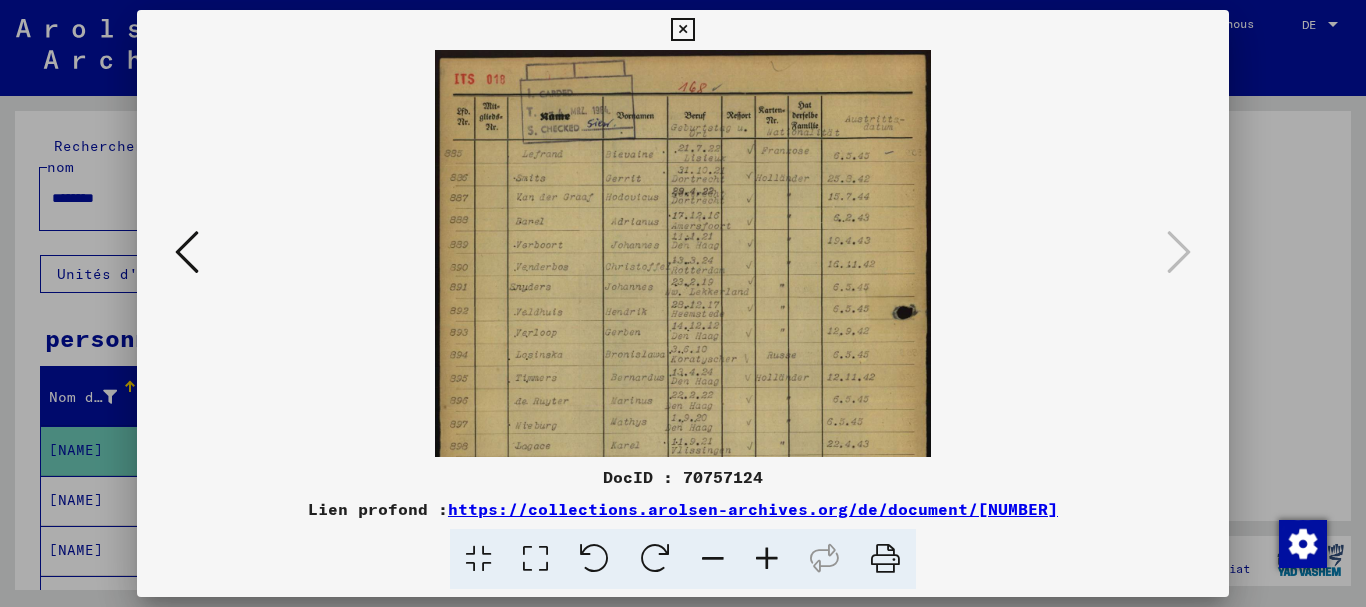 click at bounding box center [767, 559] 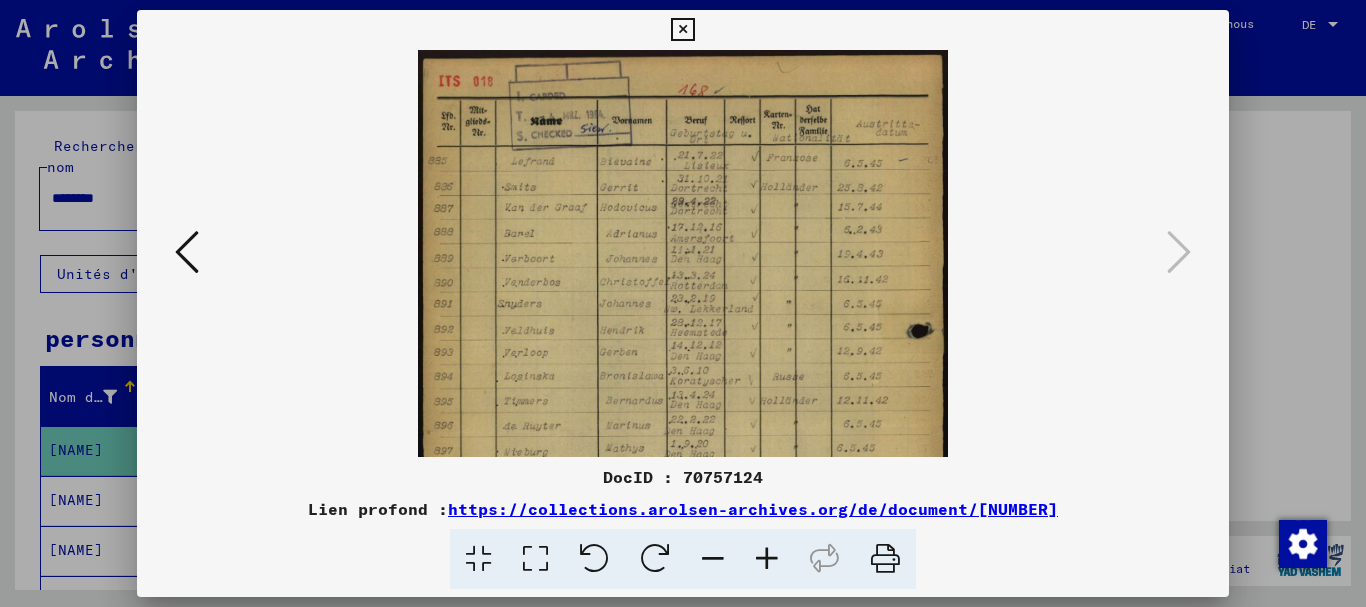 click at bounding box center (767, 559) 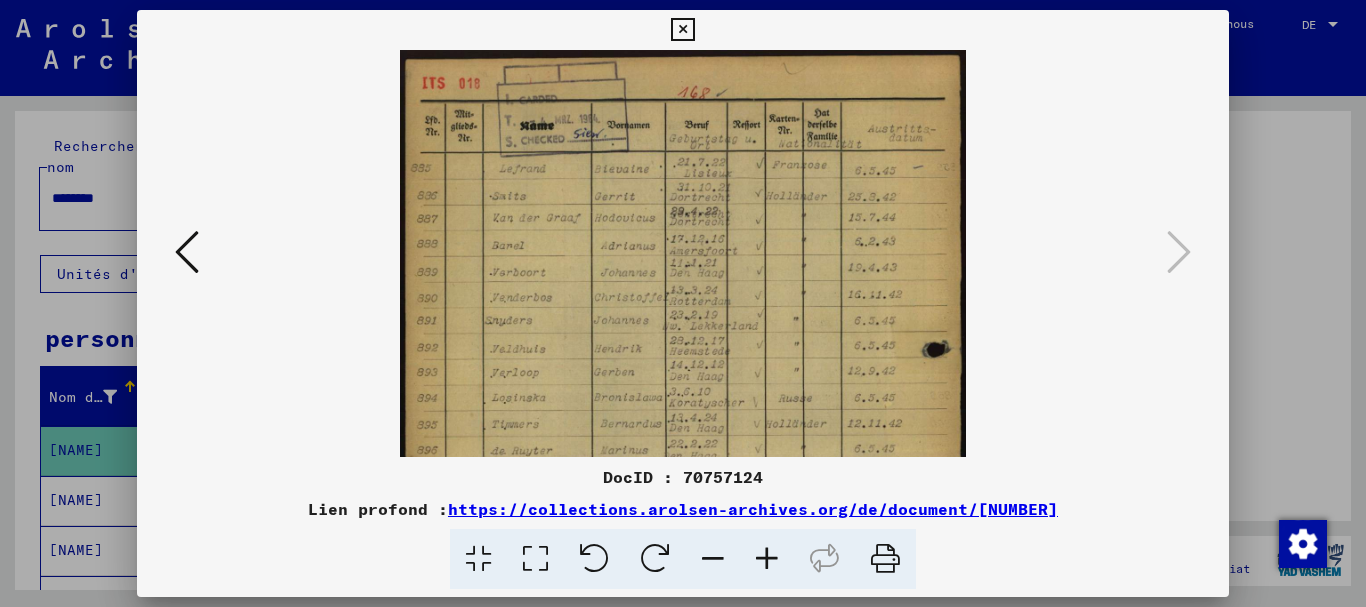 click at bounding box center (767, 559) 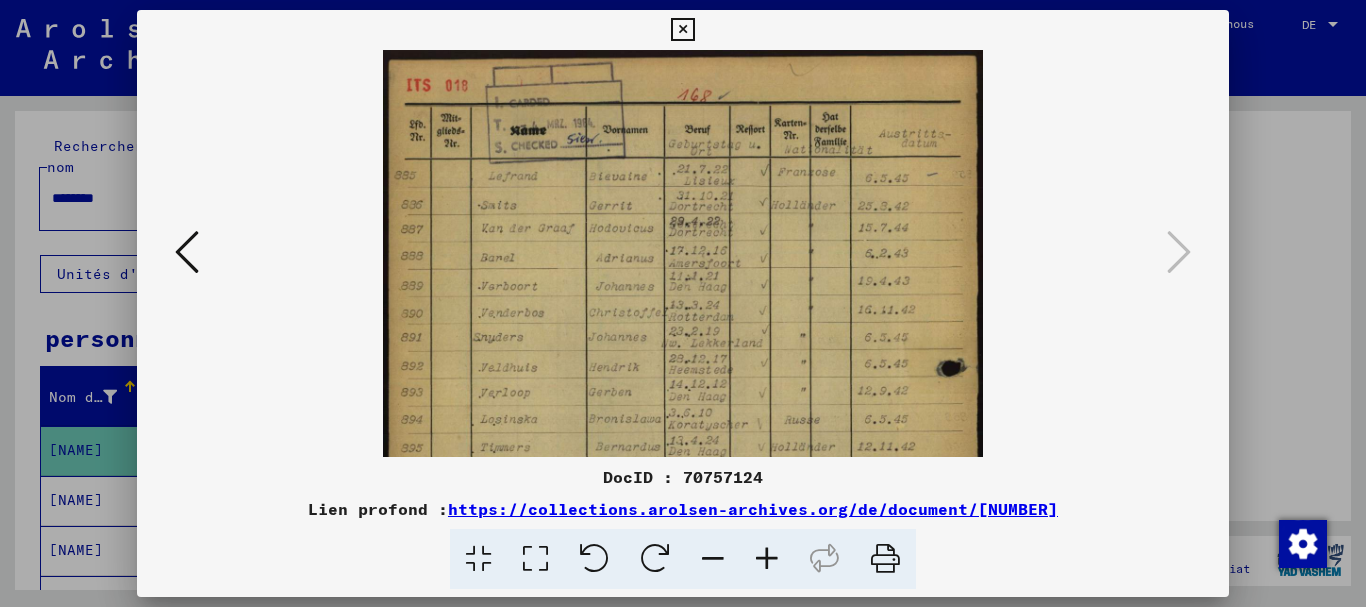 click at bounding box center [767, 559] 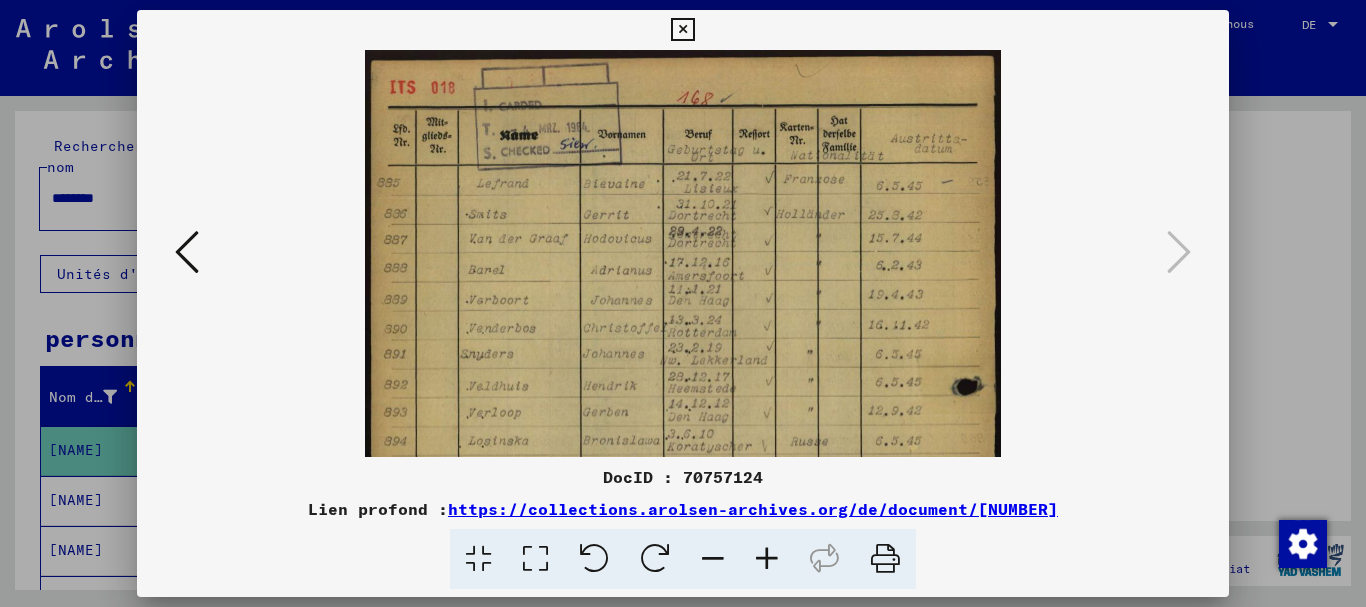 click at bounding box center (767, 559) 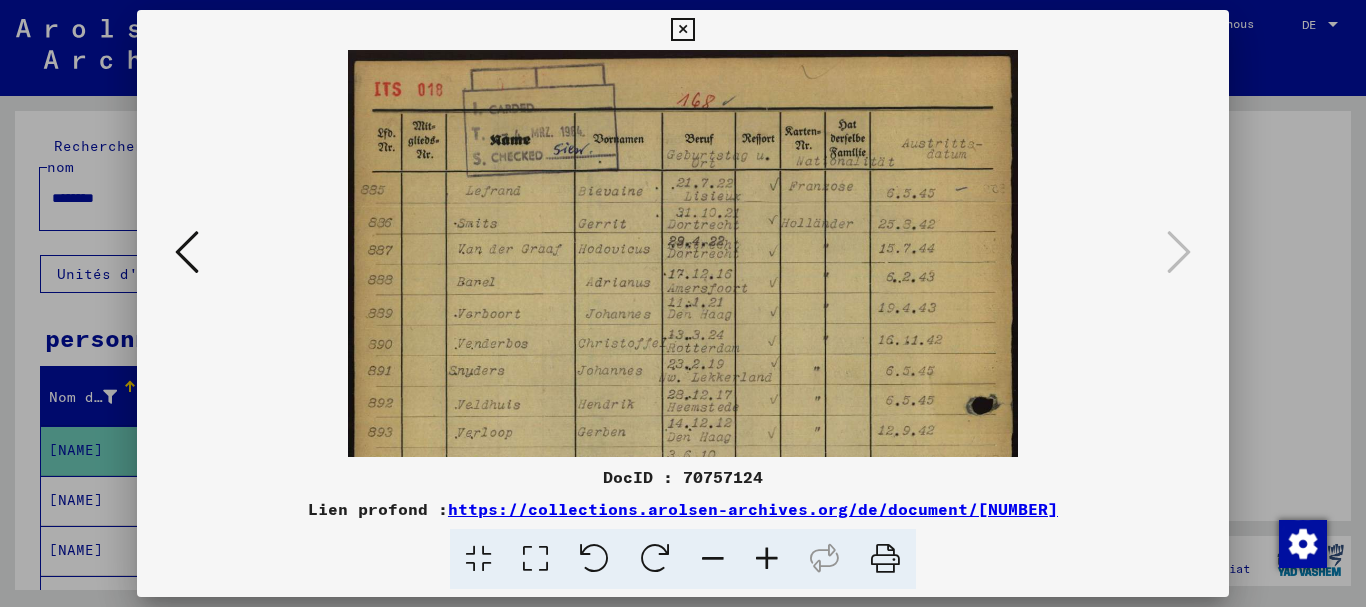click at bounding box center (187, 252) 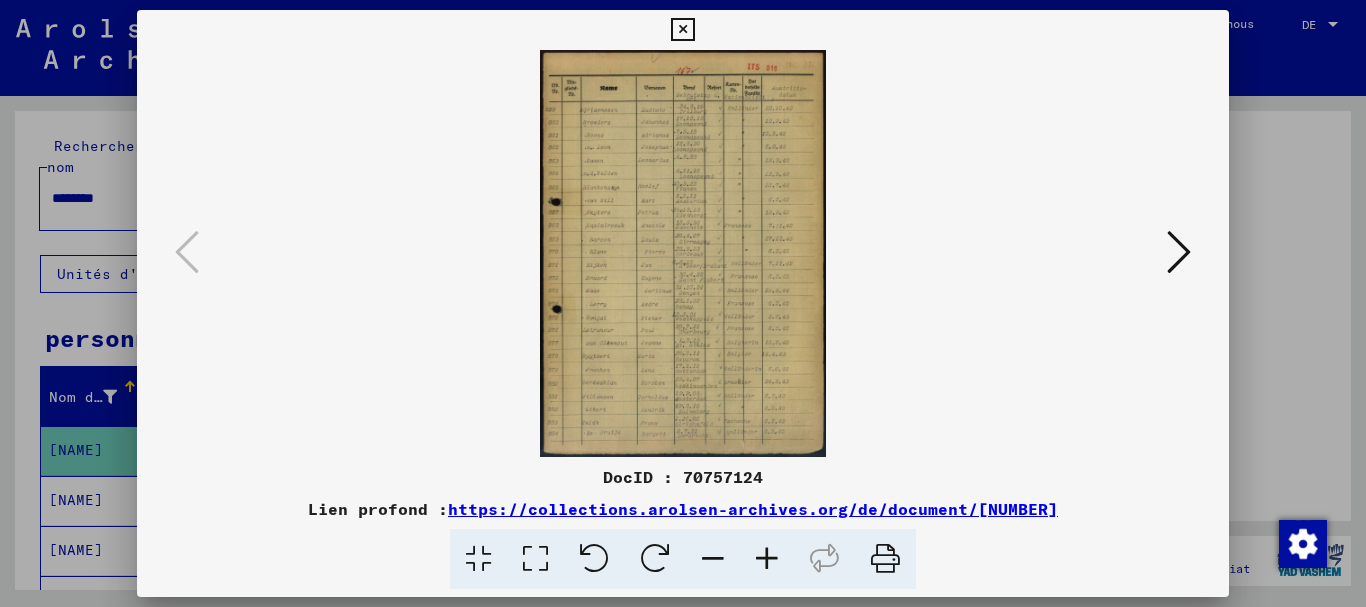 click at bounding box center [767, 559] 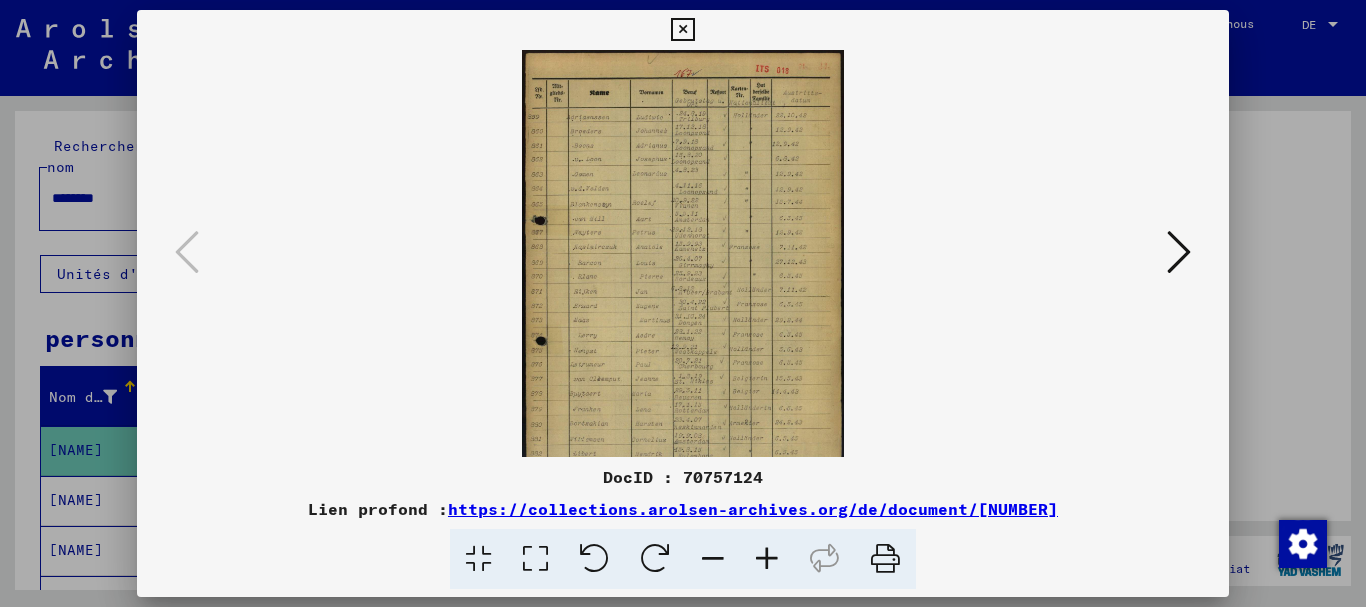 click at bounding box center [767, 559] 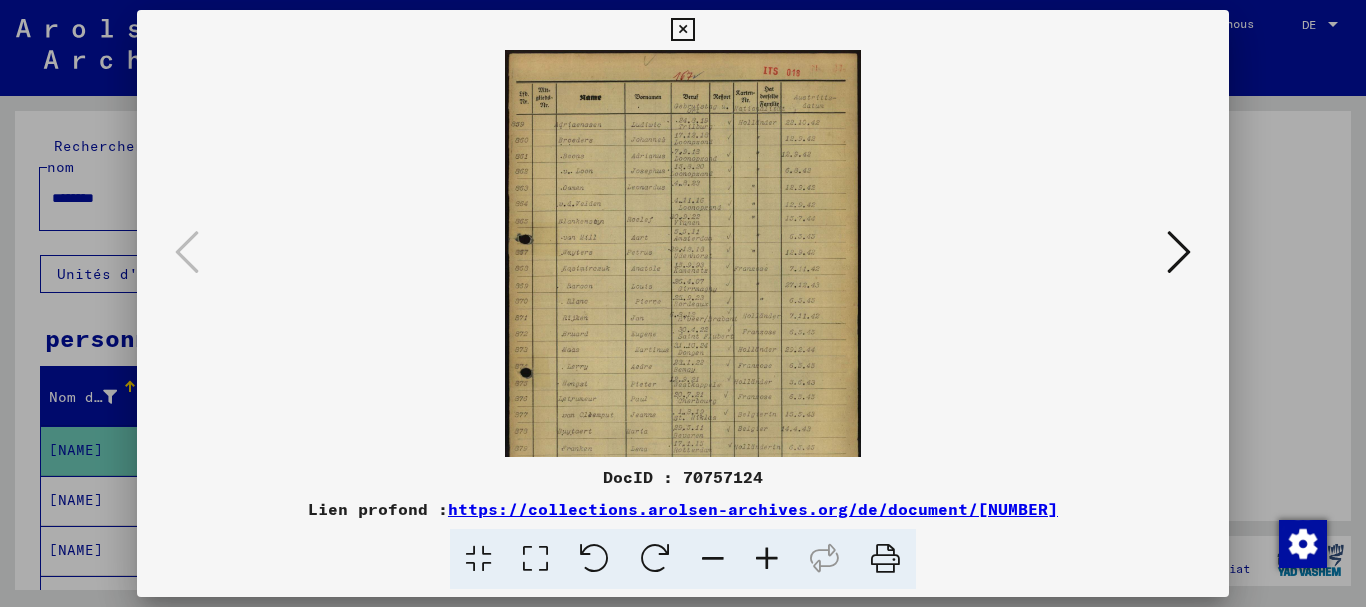 click at bounding box center (767, 559) 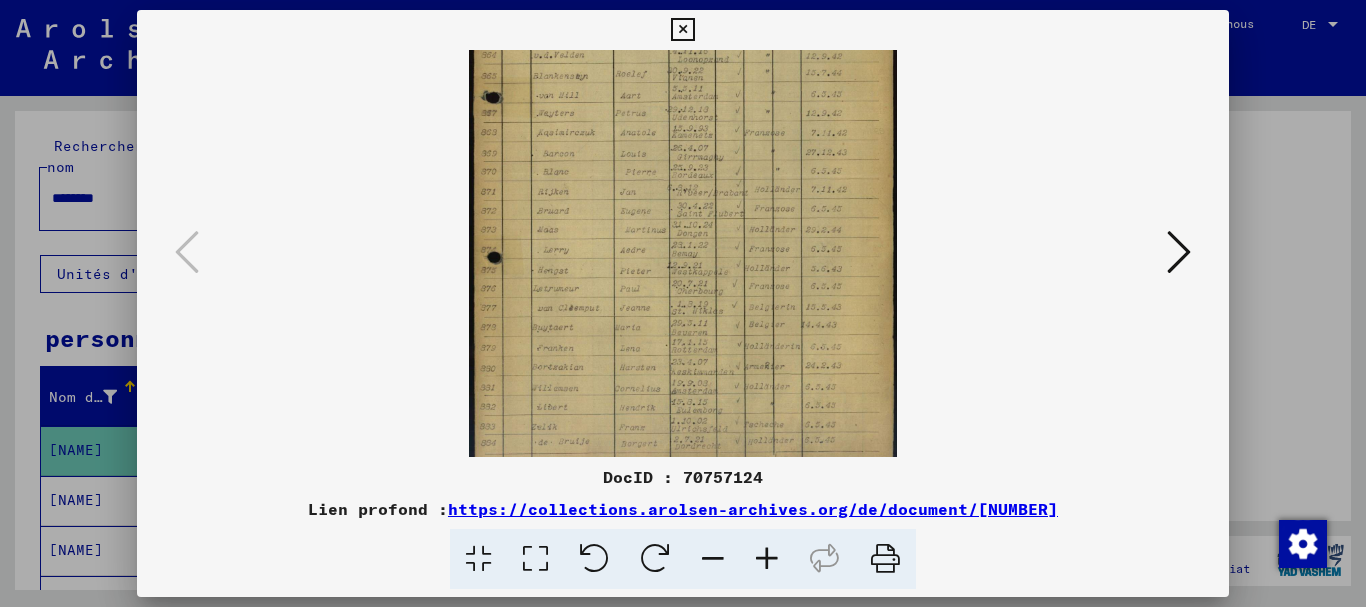 scroll, scrollTop: 200, scrollLeft: 0, axis: vertical 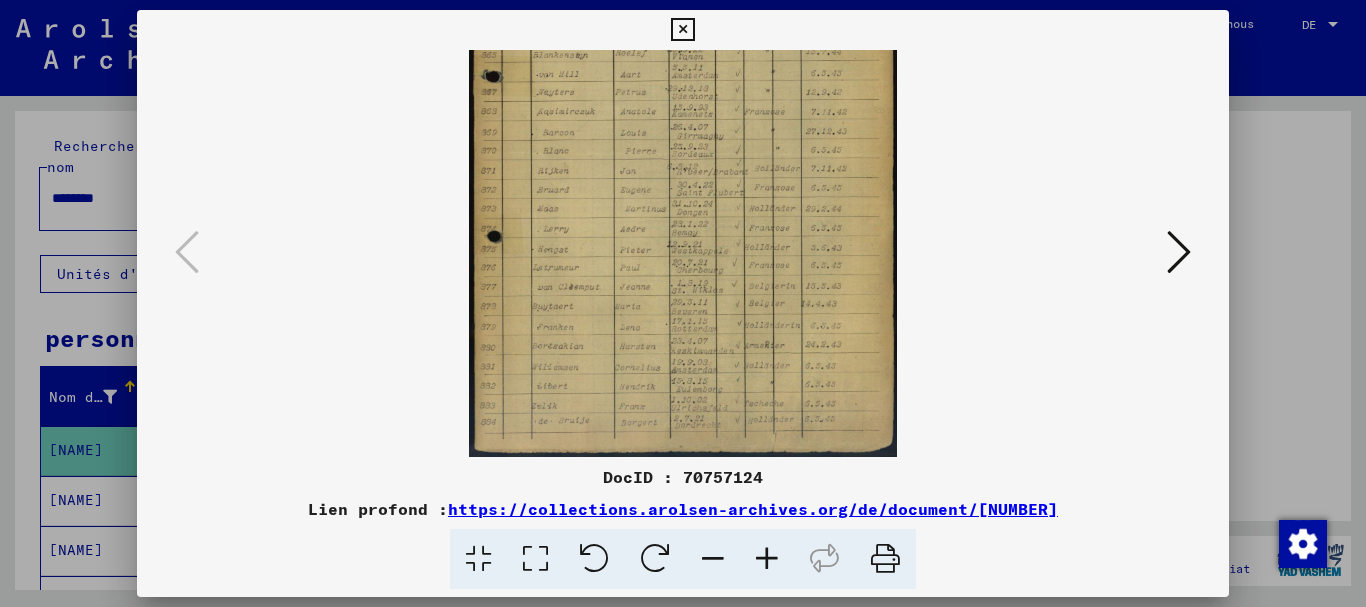 drag, startPoint x: 751, startPoint y: 336, endPoint x: 759, endPoint y: 142, distance: 194.16487 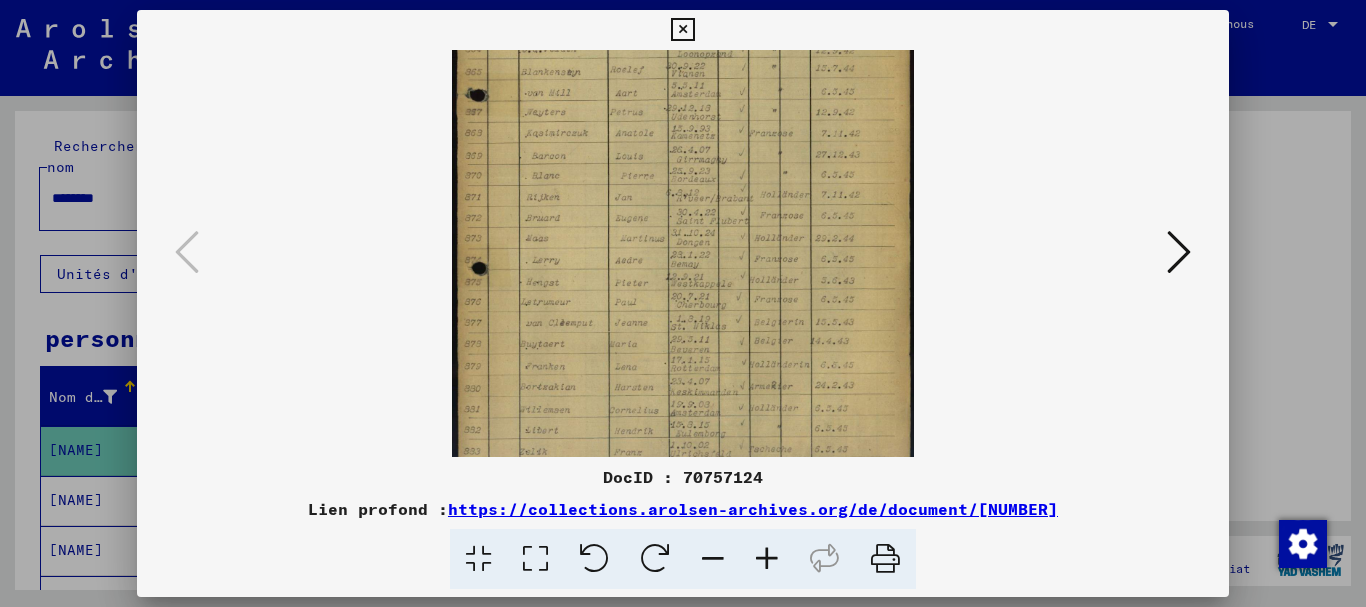 click at bounding box center (767, 559) 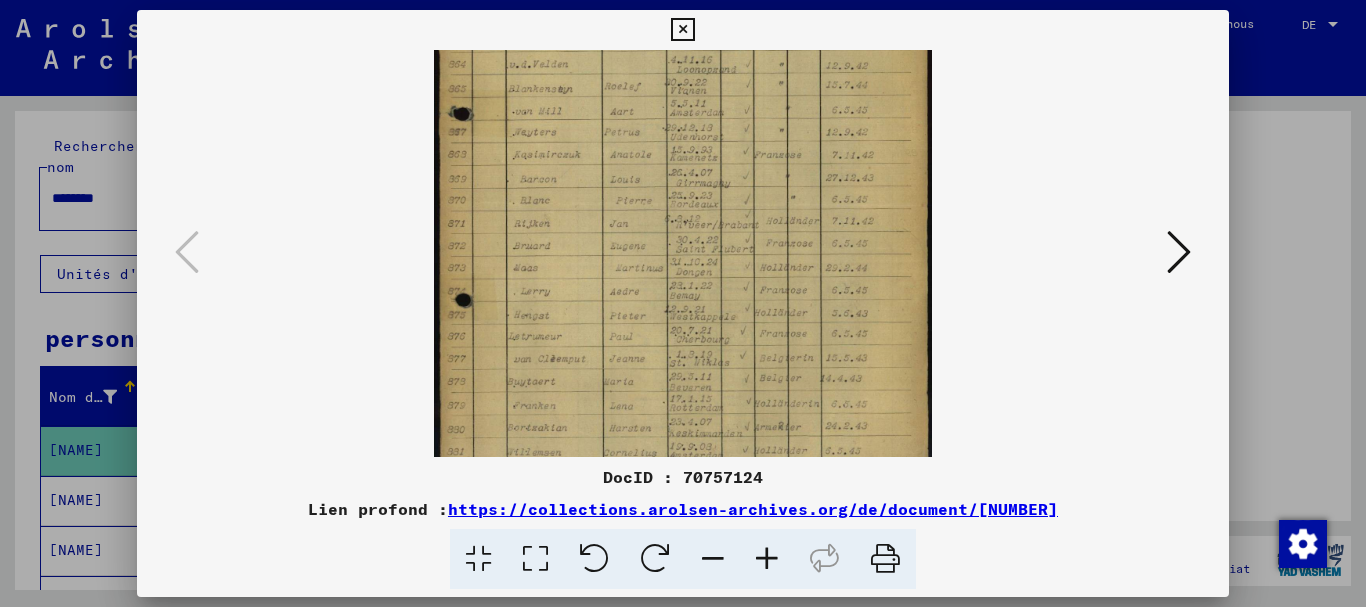 click at bounding box center [767, 559] 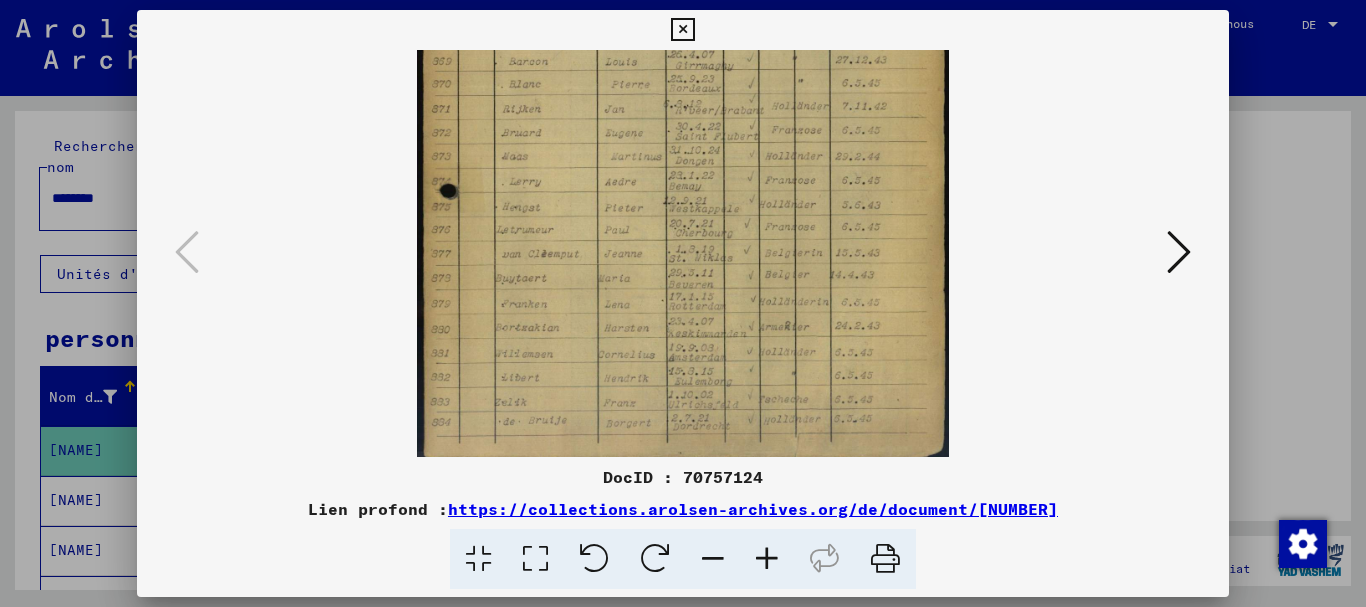 scroll, scrollTop: 350, scrollLeft: 0, axis: vertical 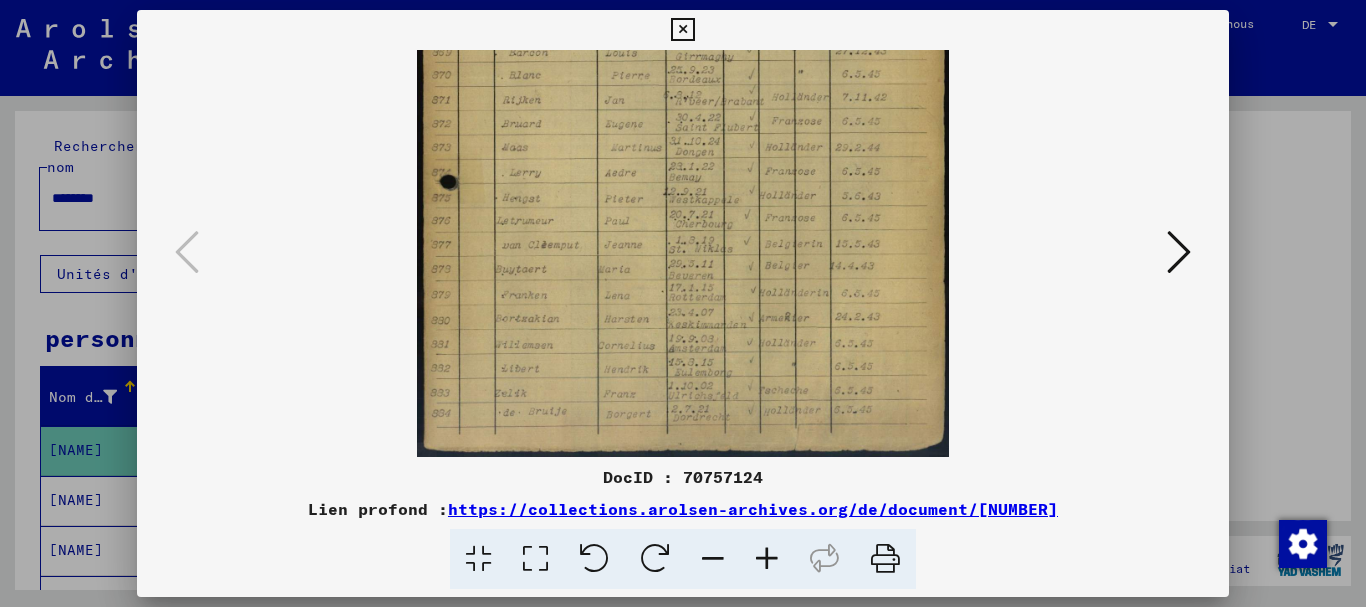 drag, startPoint x: 749, startPoint y: 391, endPoint x: 745, endPoint y: 150, distance: 241.03319 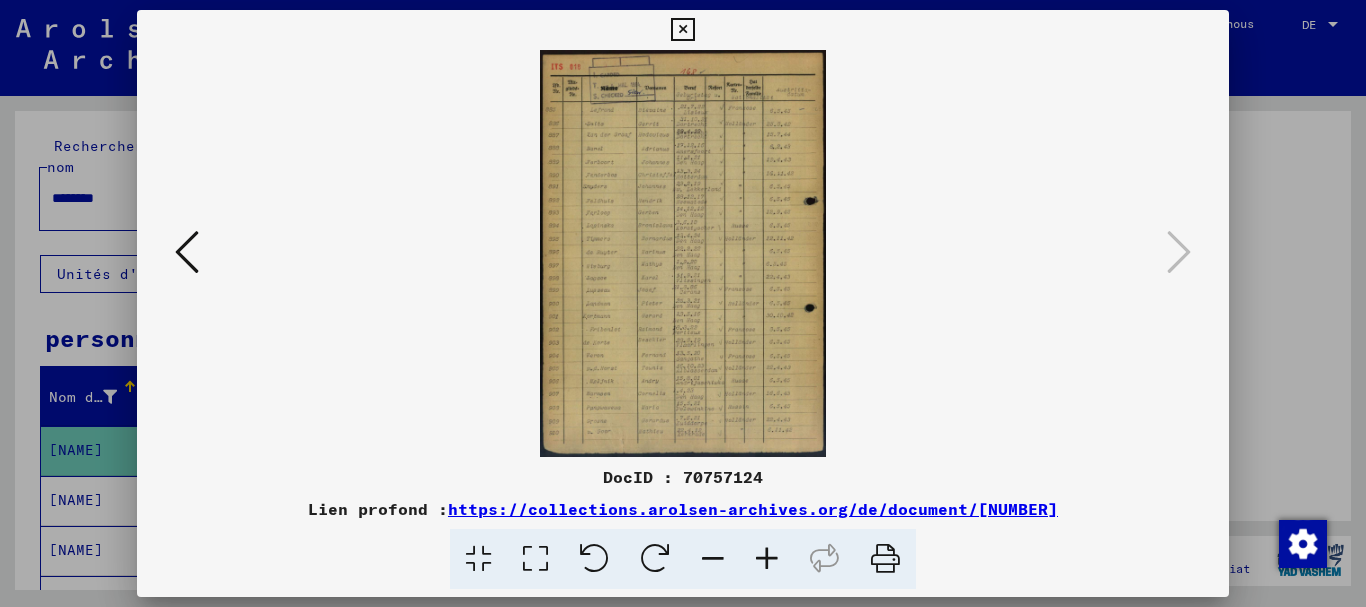 click at bounding box center (767, 559) 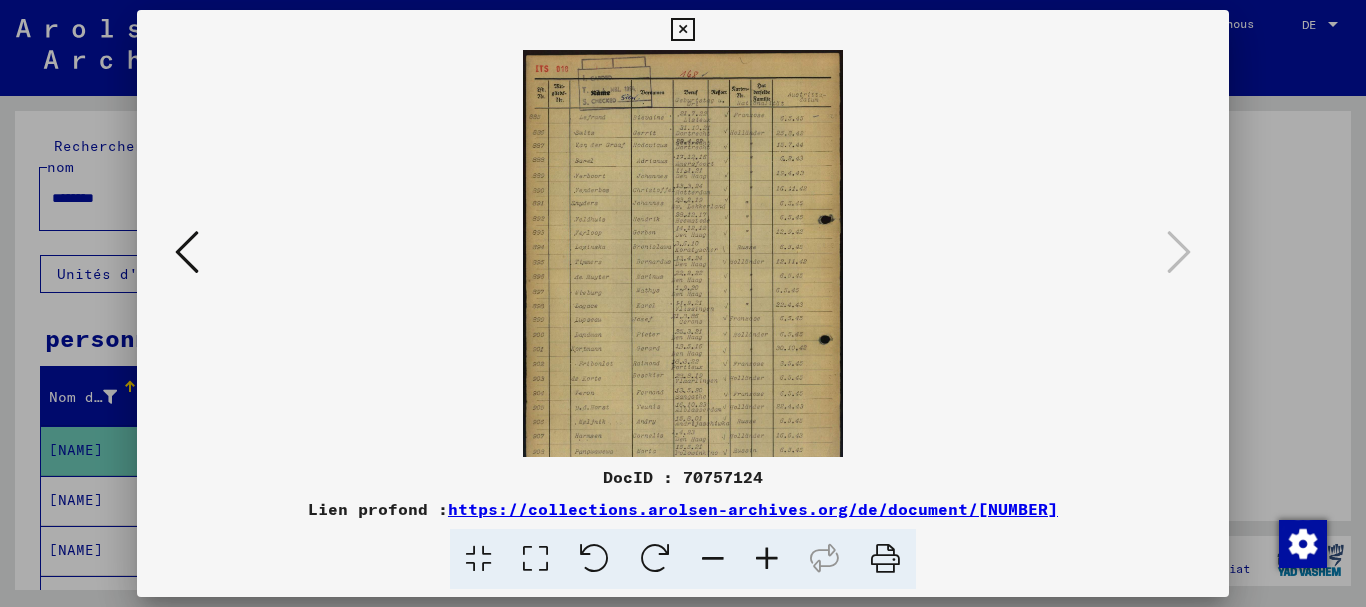 click at bounding box center (767, 559) 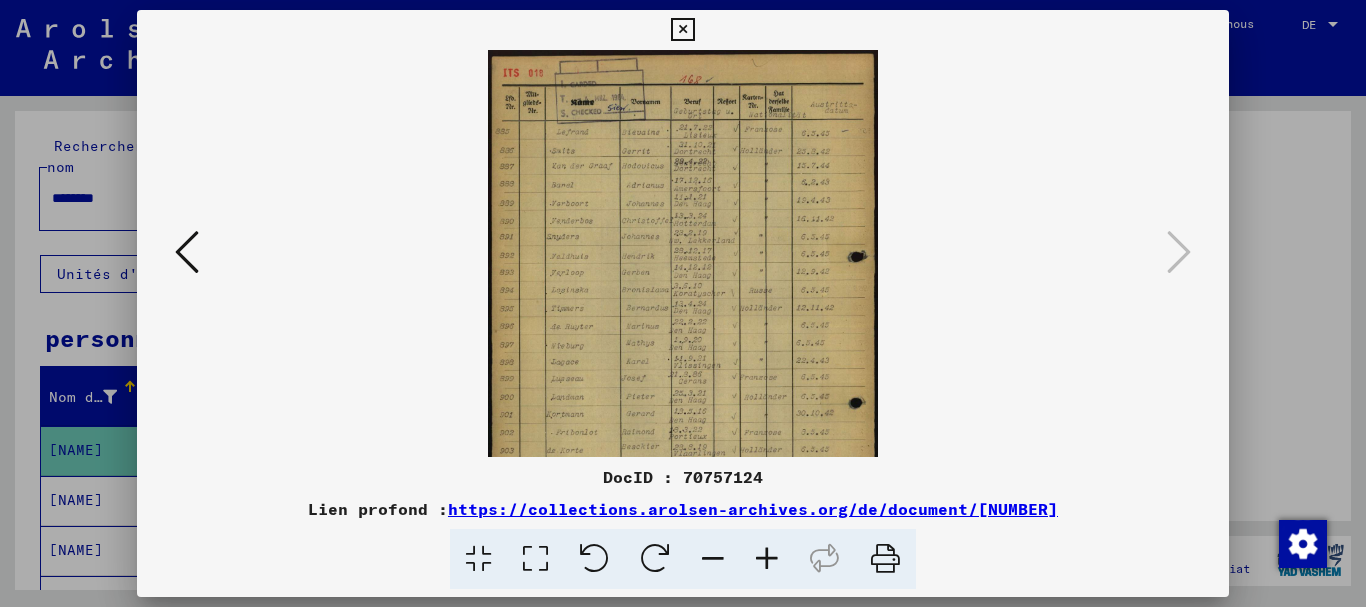 click at bounding box center (767, 559) 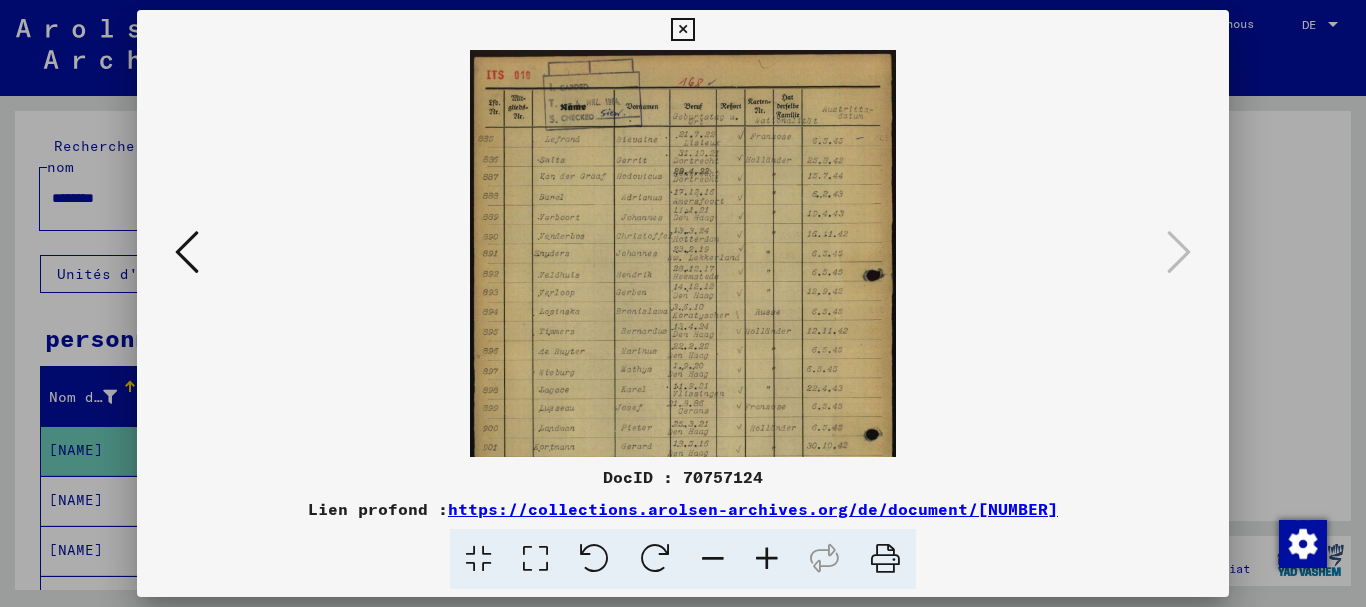 click at bounding box center (767, 559) 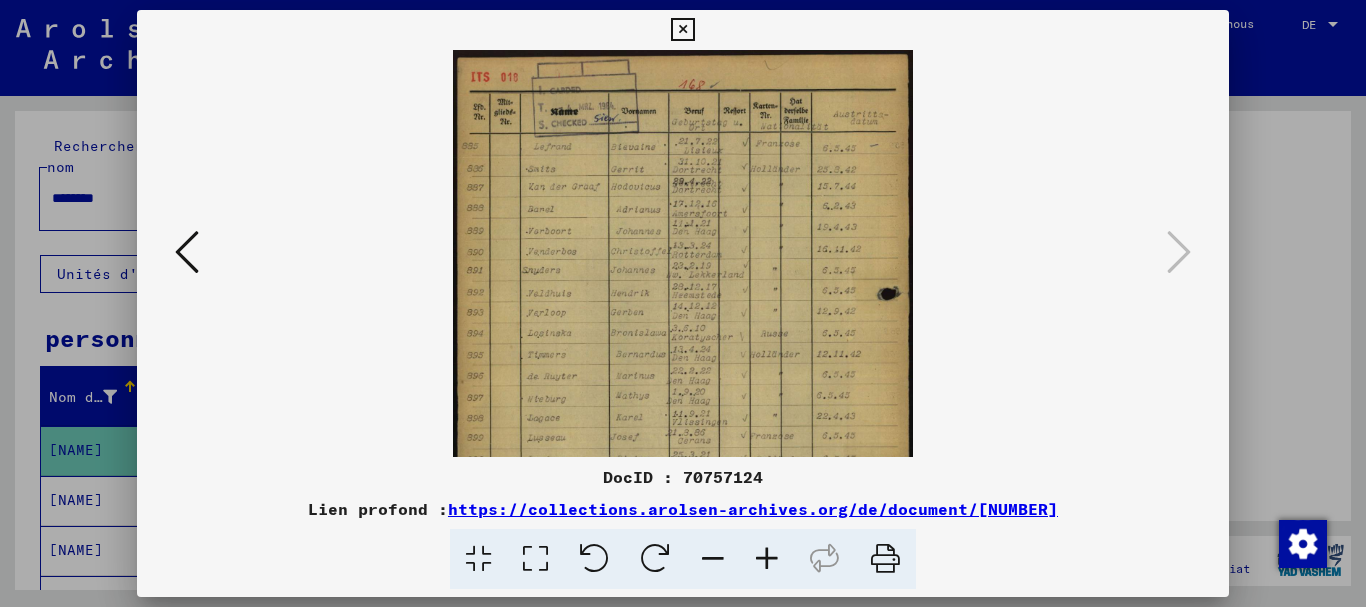 click at bounding box center (767, 559) 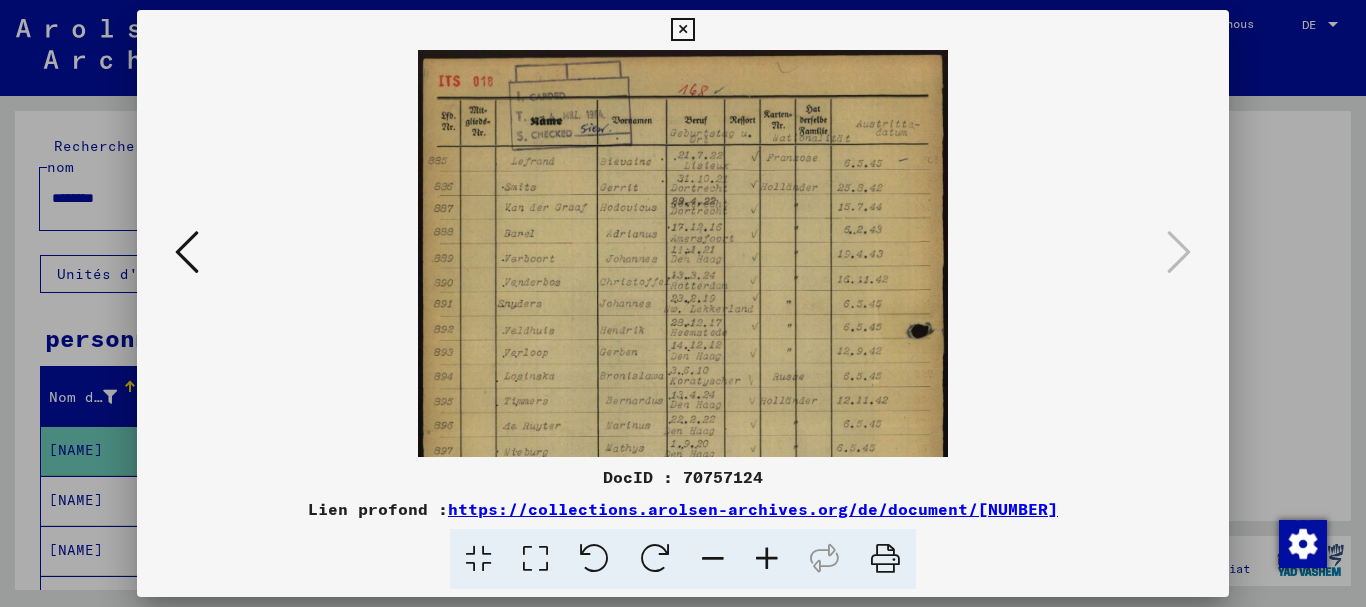 click at bounding box center (767, 559) 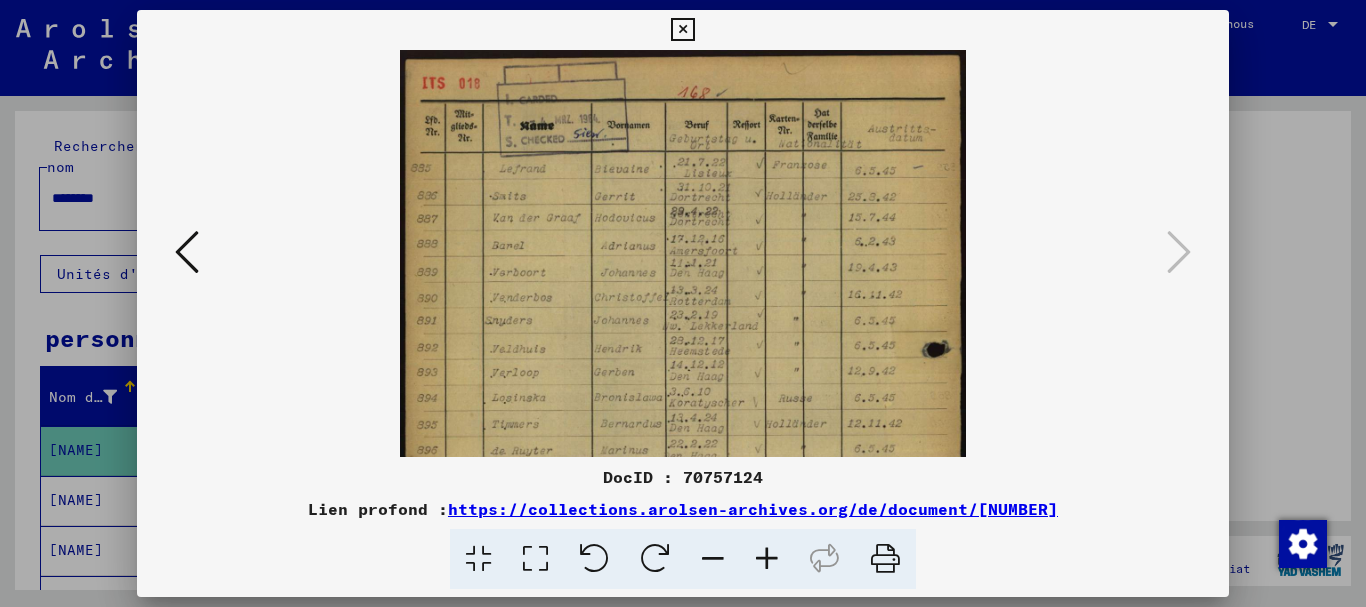 click at bounding box center [767, 559] 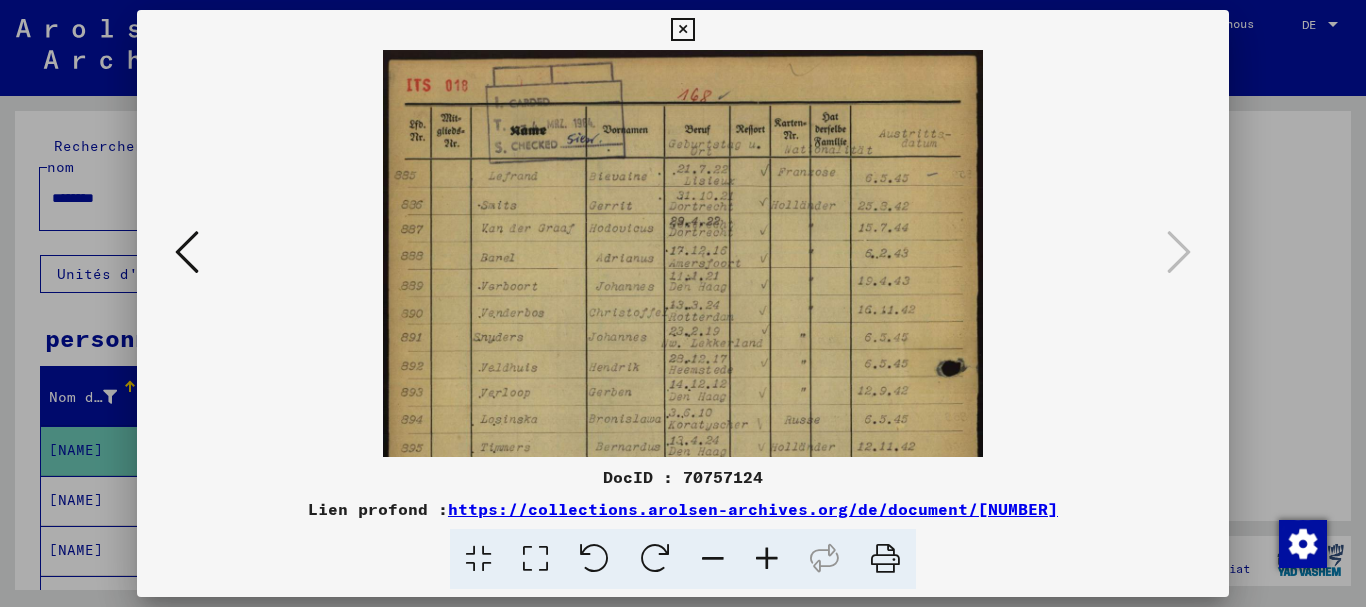 click at bounding box center (767, 559) 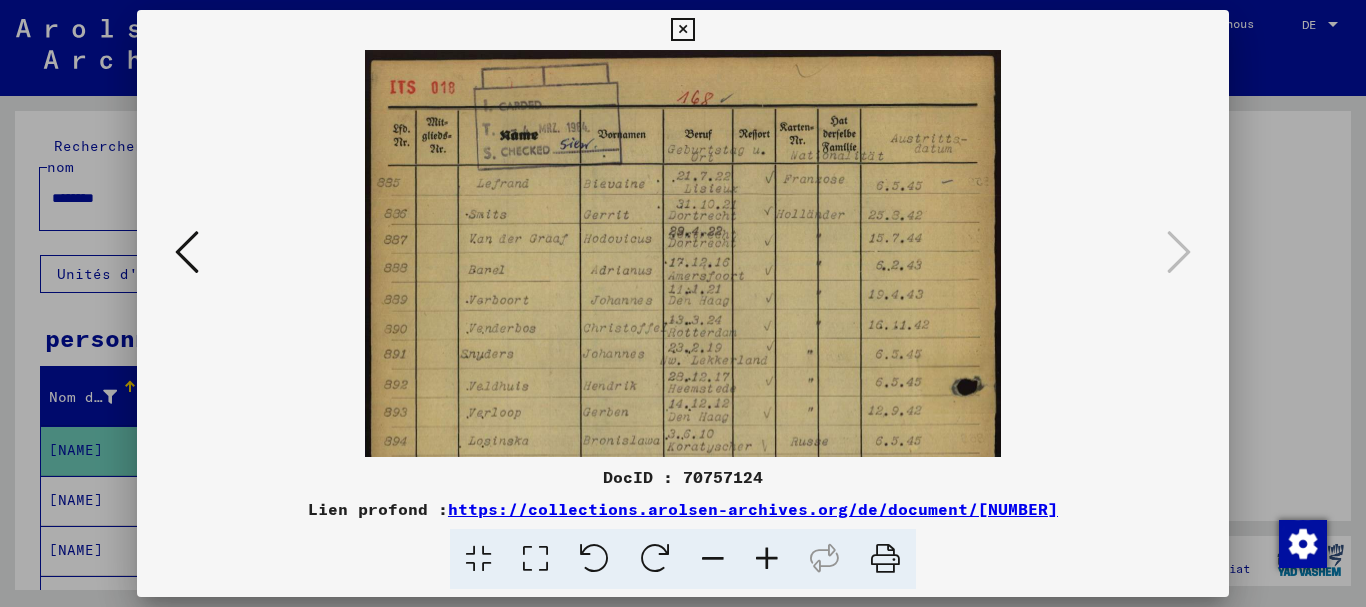 click at bounding box center [767, 559] 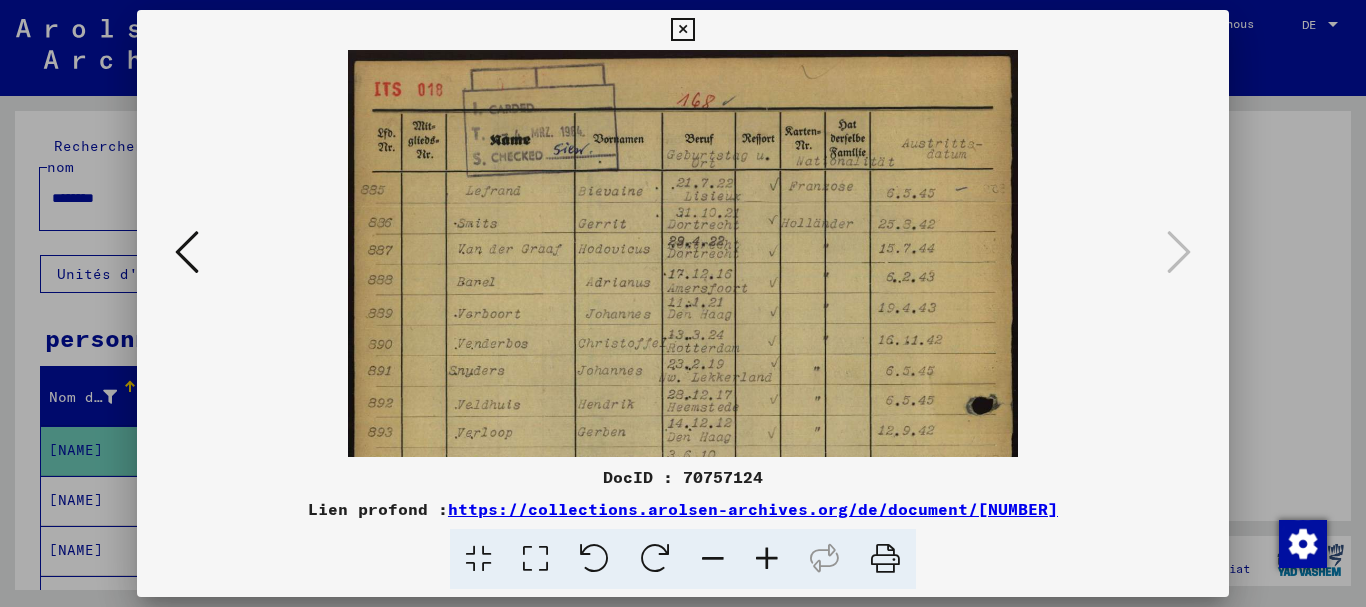 click at bounding box center [767, 559] 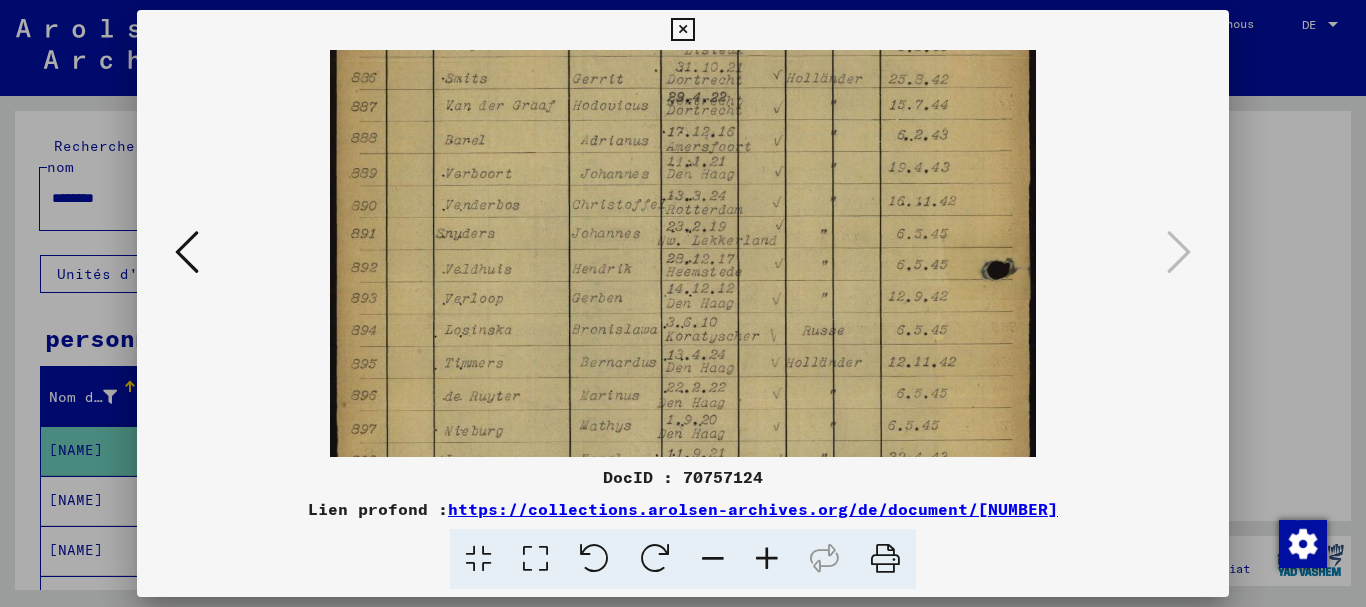 scroll, scrollTop: 166, scrollLeft: 0, axis: vertical 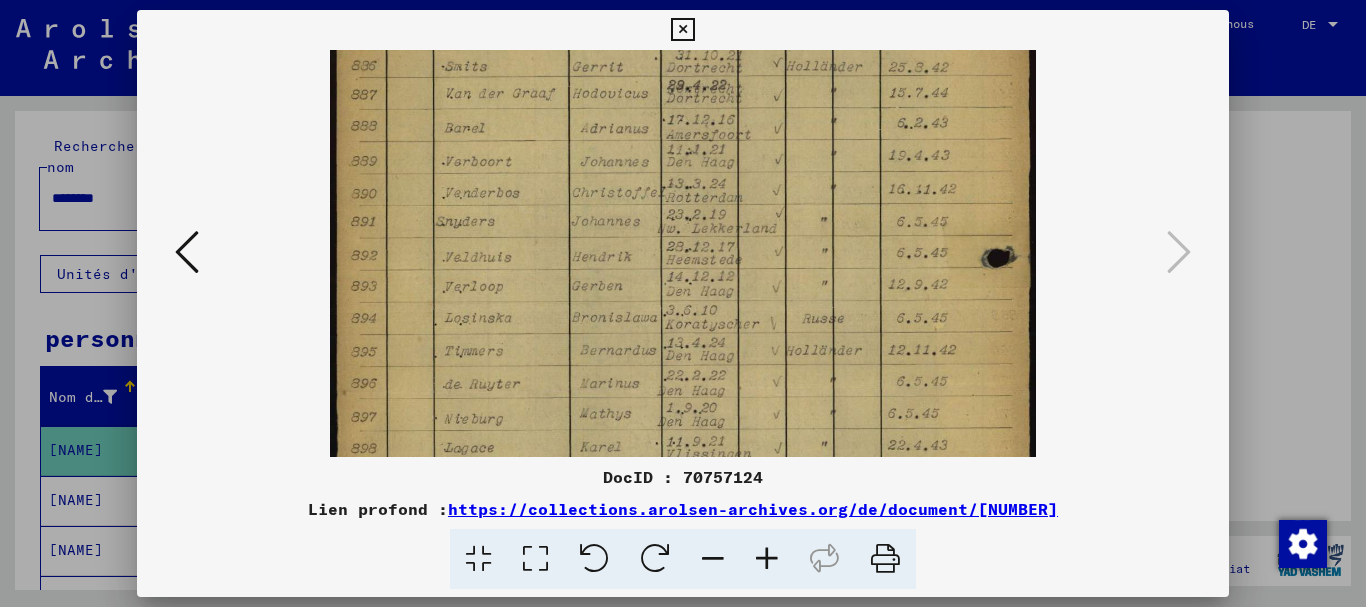 drag, startPoint x: 555, startPoint y: 342, endPoint x: 551, endPoint y: 176, distance: 166.04819 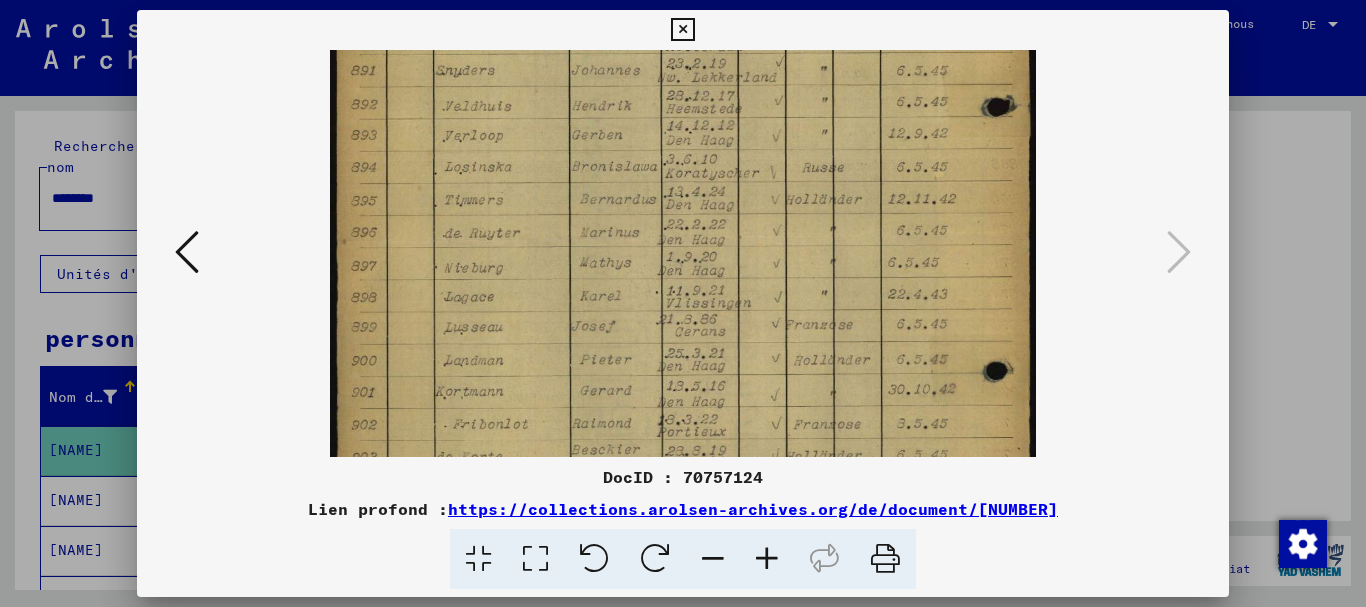 drag, startPoint x: 536, startPoint y: 345, endPoint x: 532, endPoint y: 192, distance: 153.05228 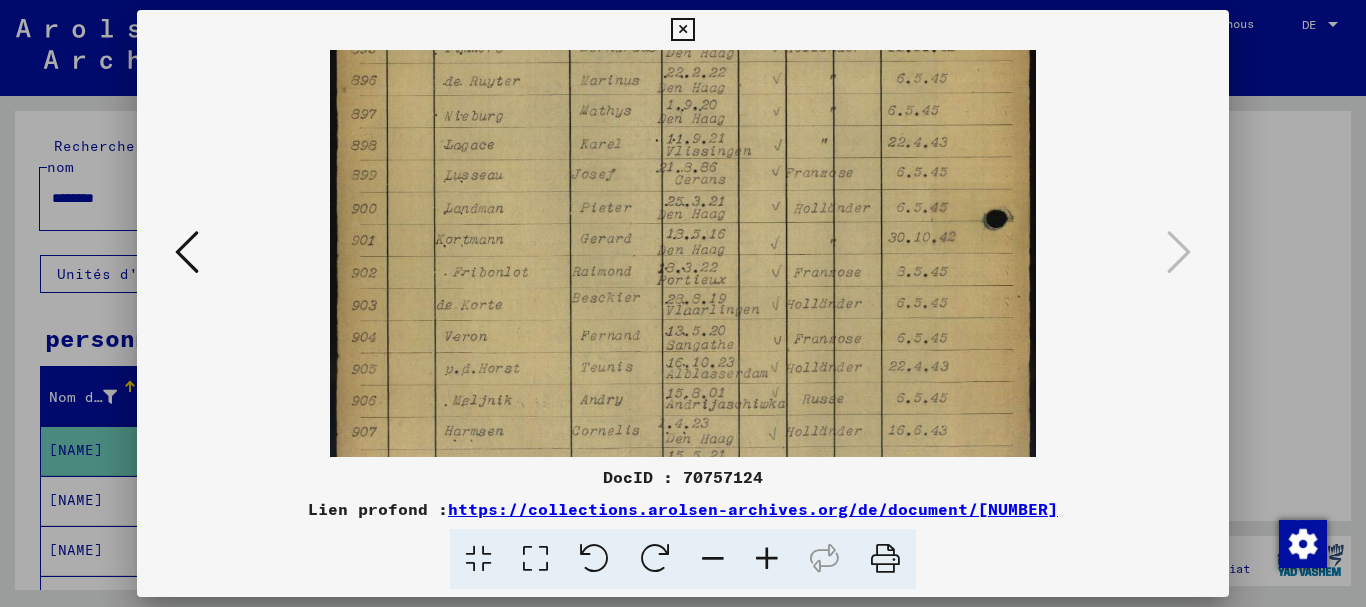 drag, startPoint x: 549, startPoint y: 374, endPoint x: 548, endPoint y: 223, distance: 151.00331 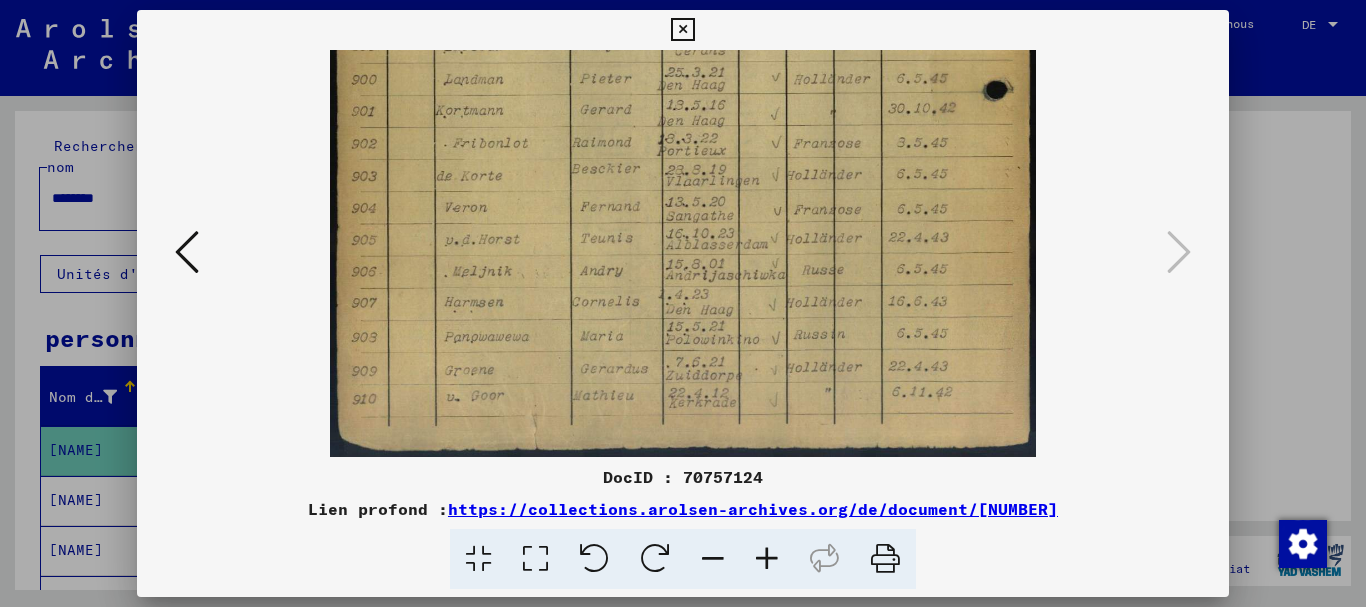 drag, startPoint x: 548, startPoint y: 359, endPoint x: 549, endPoint y: 228, distance: 131.00381 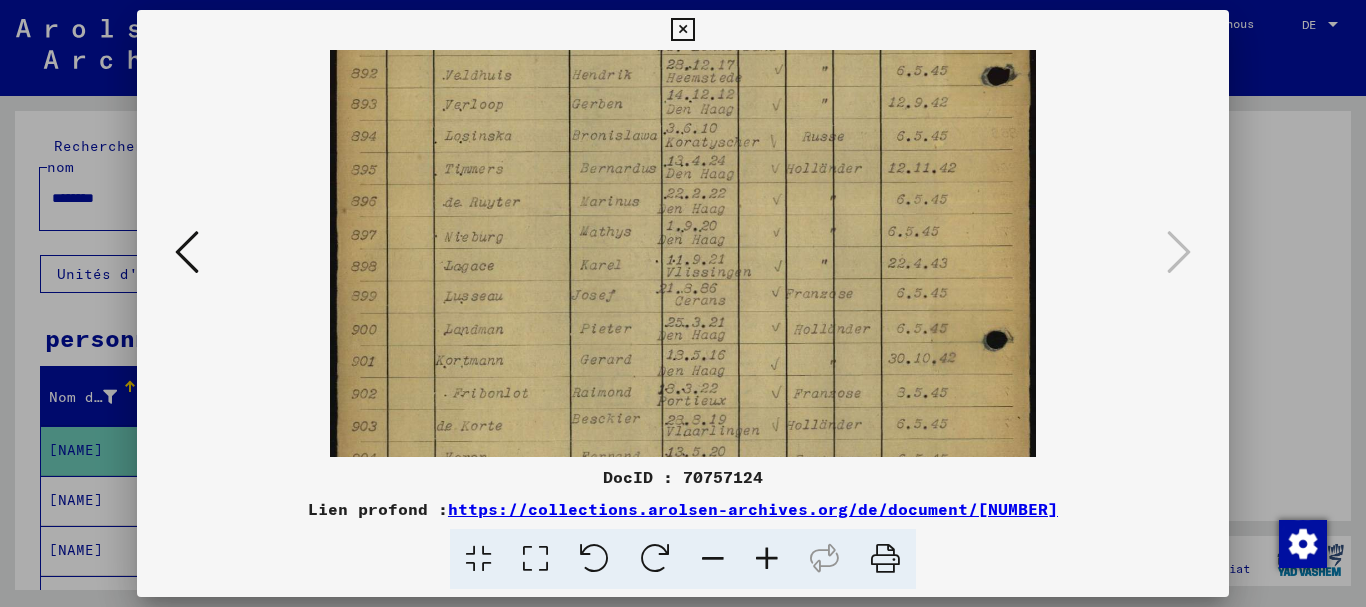 drag, startPoint x: 734, startPoint y: 183, endPoint x: 755, endPoint y: 399, distance: 217.01843 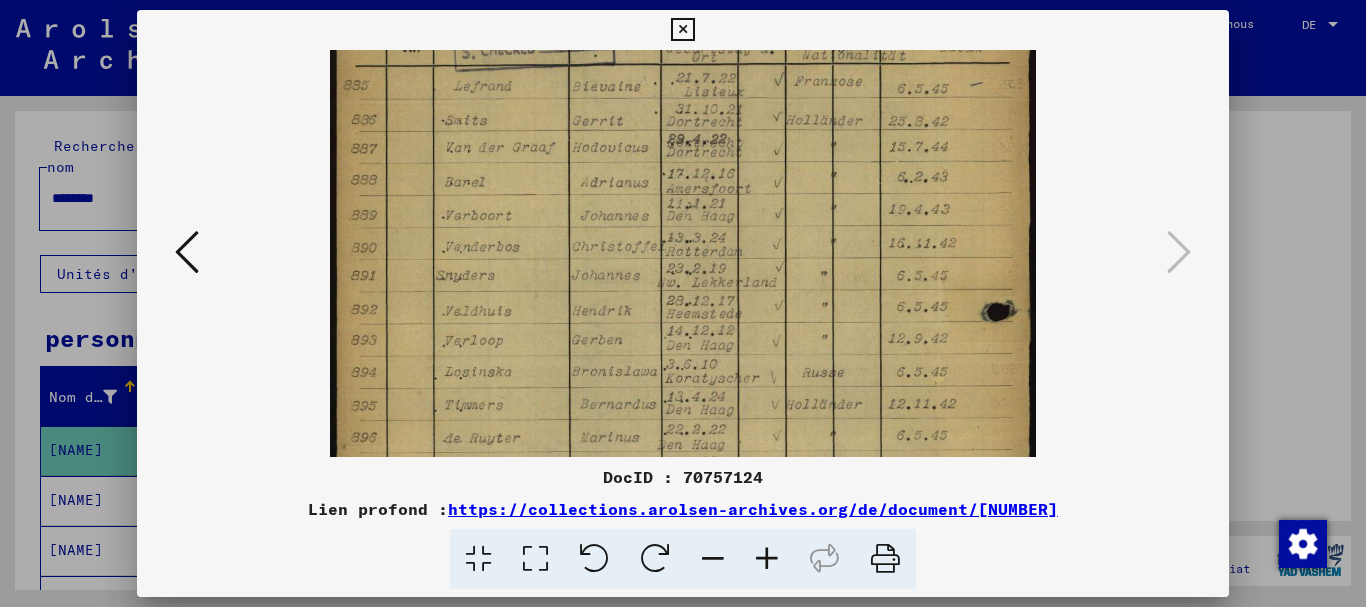 drag, startPoint x: 710, startPoint y: 210, endPoint x: 729, endPoint y: 415, distance: 205.8786 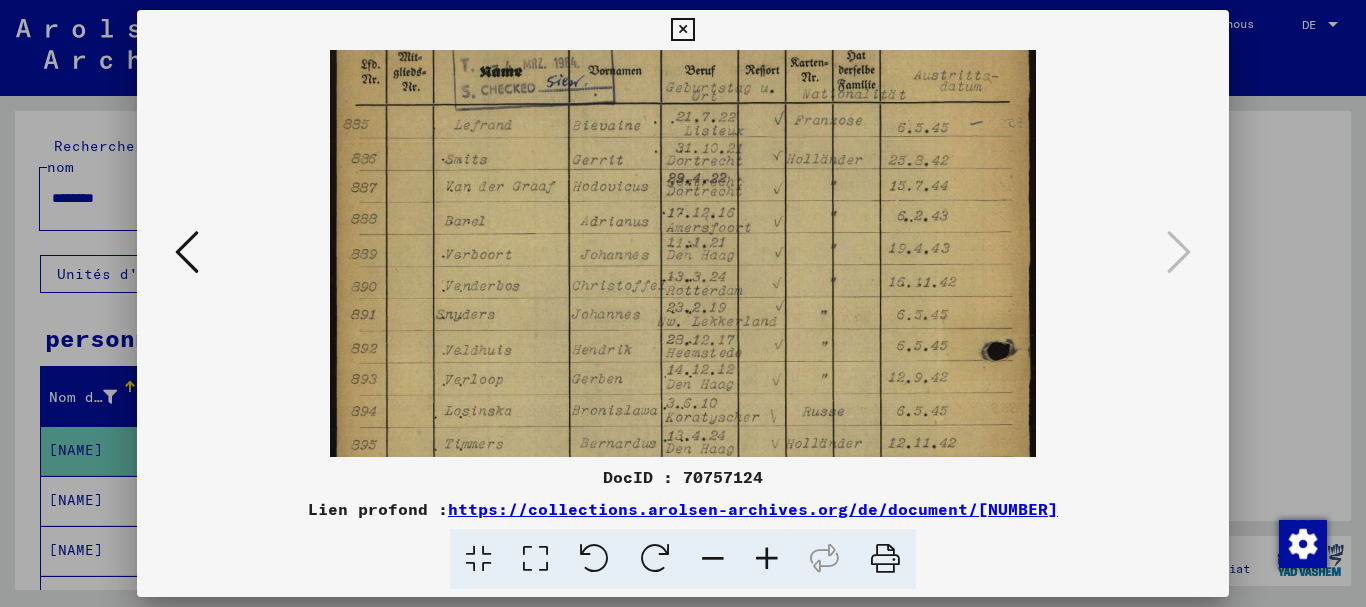 scroll, scrollTop: 0, scrollLeft: 0, axis: both 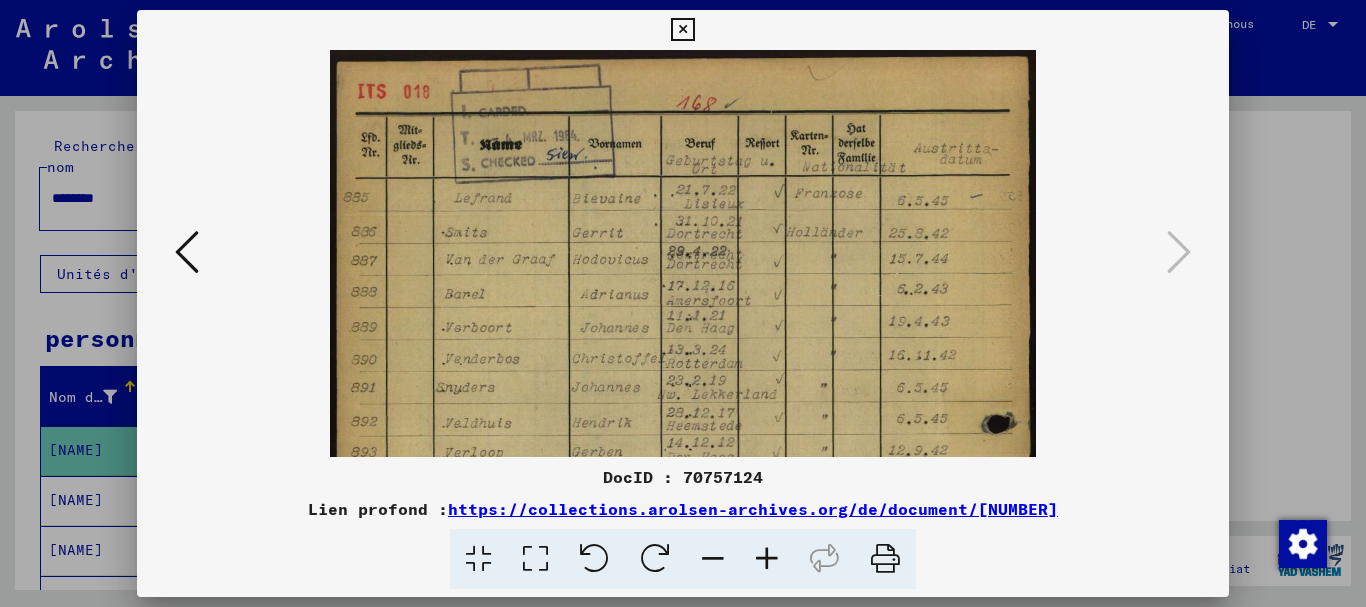 drag, startPoint x: 704, startPoint y: 210, endPoint x: 719, endPoint y: 363, distance: 153.73354 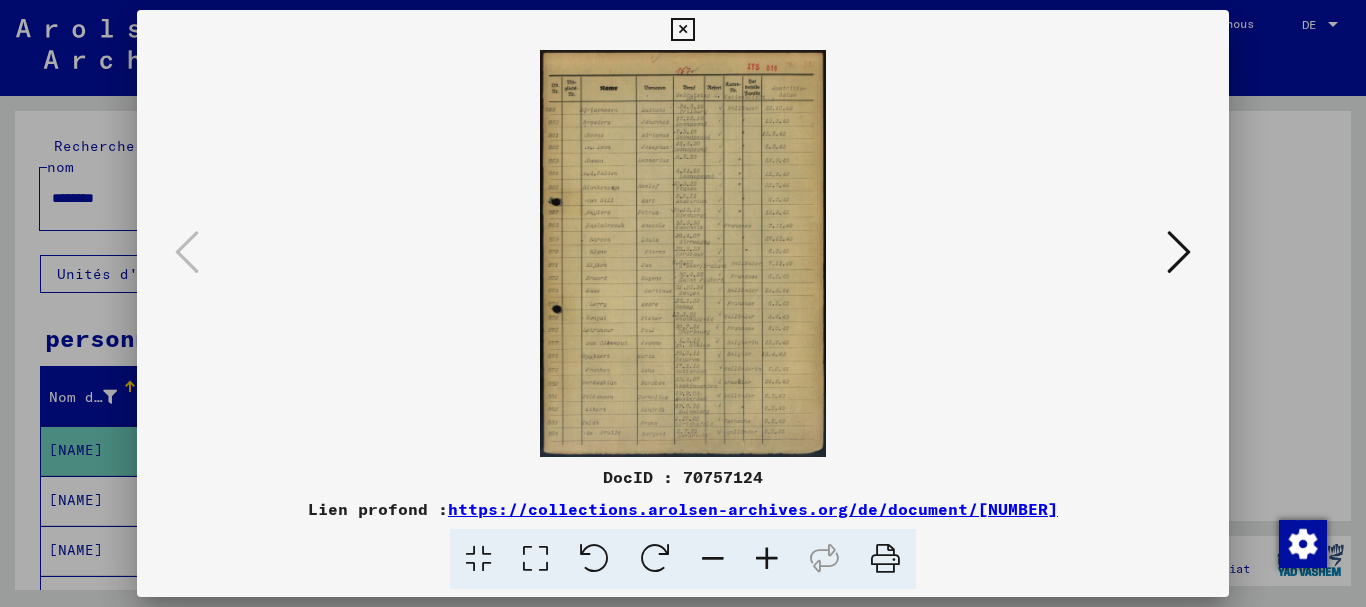 click at bounding box center (767, 559) 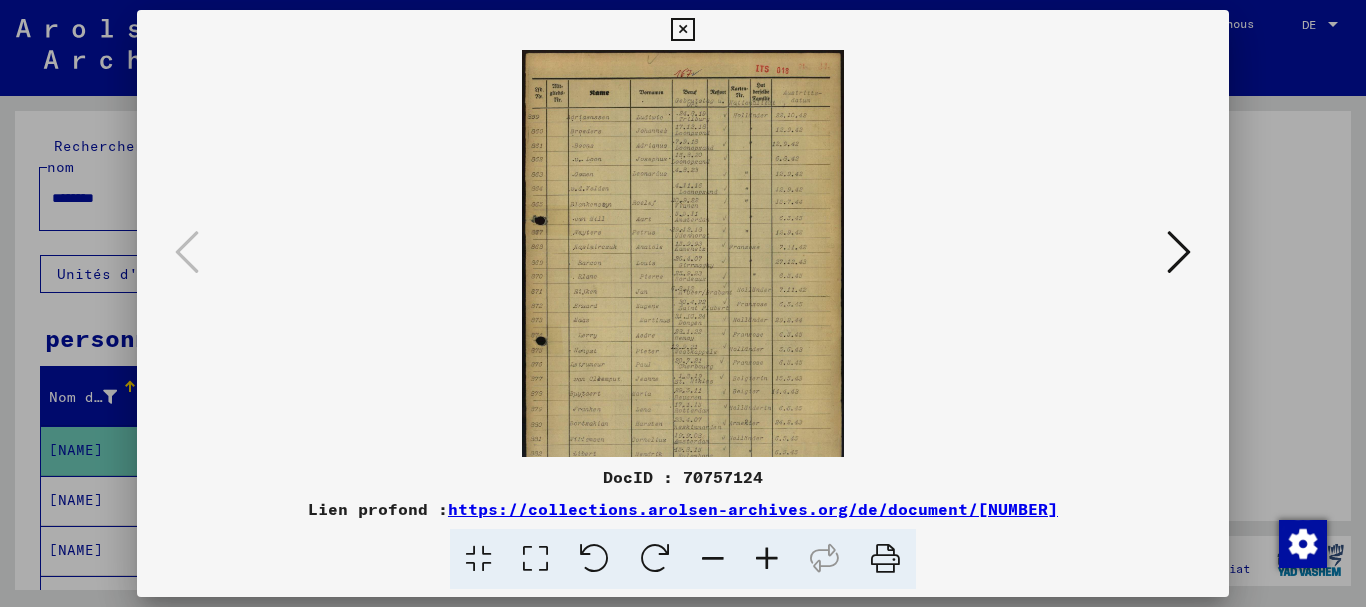 click at bounding box center (767, 559) 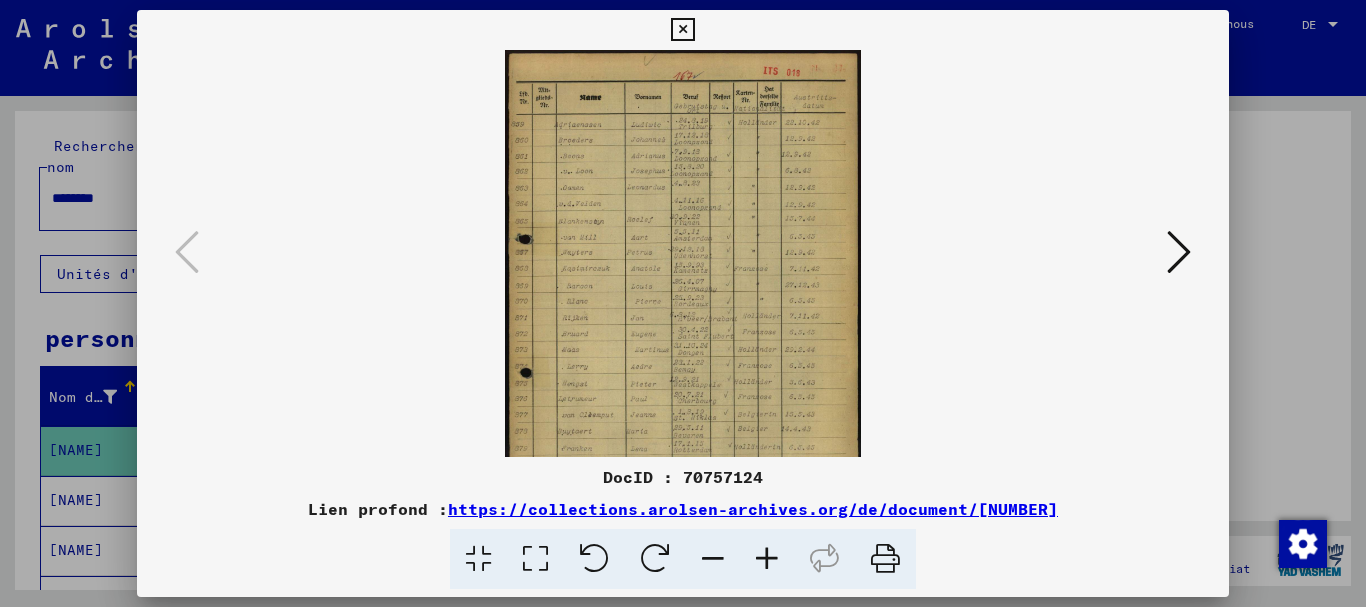 click at bounding box center (767, 559) 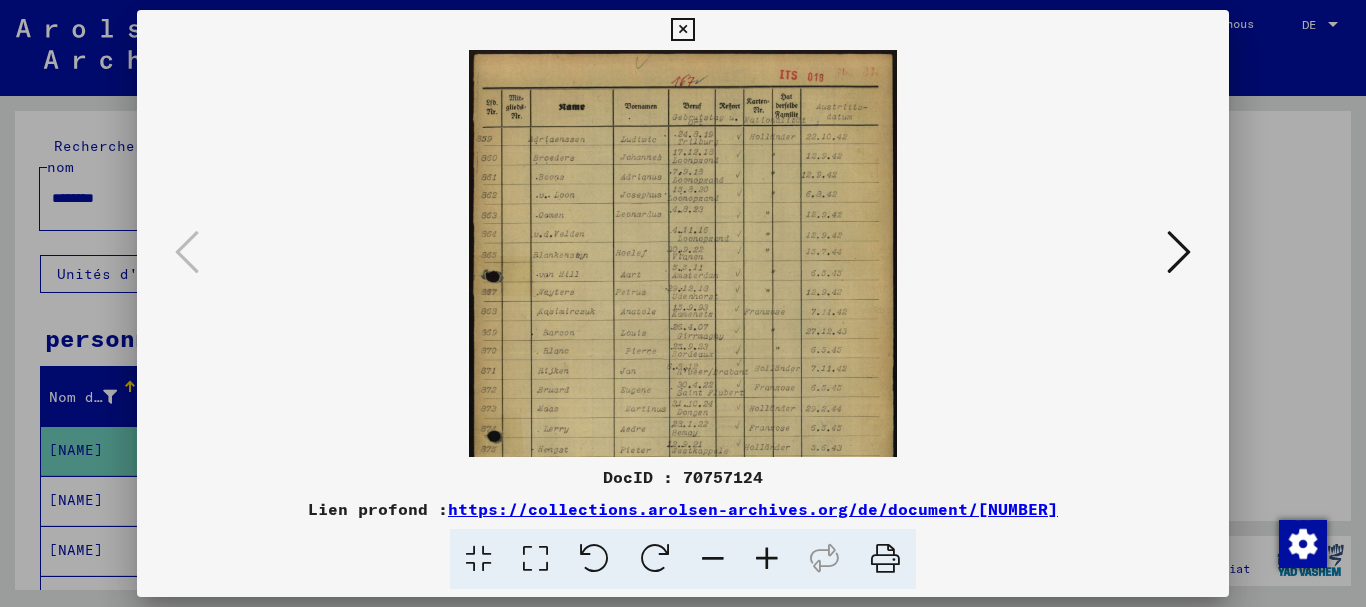 click at bounding box center (767, 559) 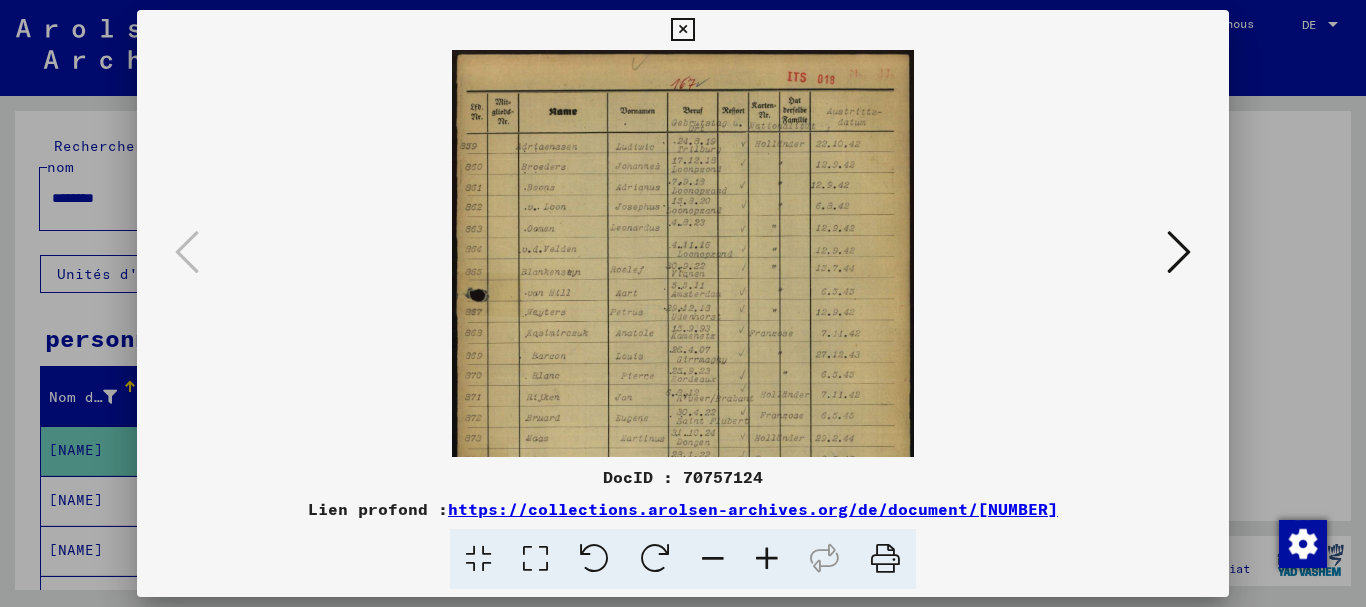 click at bounding box center (767, 559) 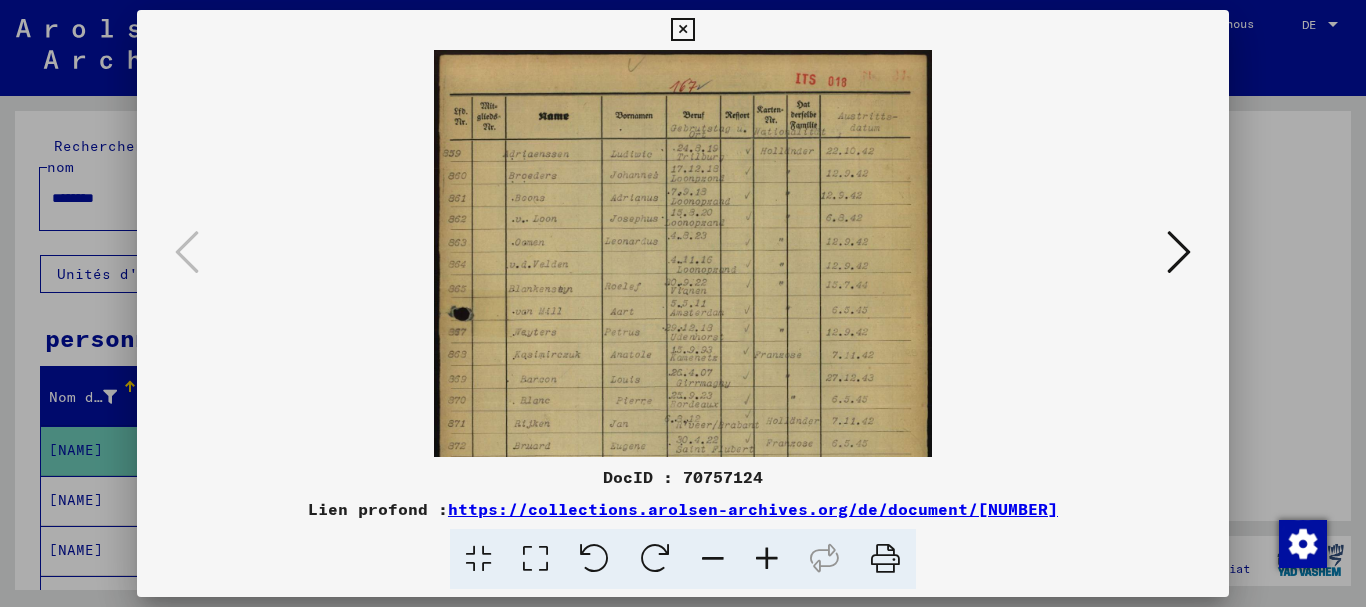 click at bounding box center (767, 559) 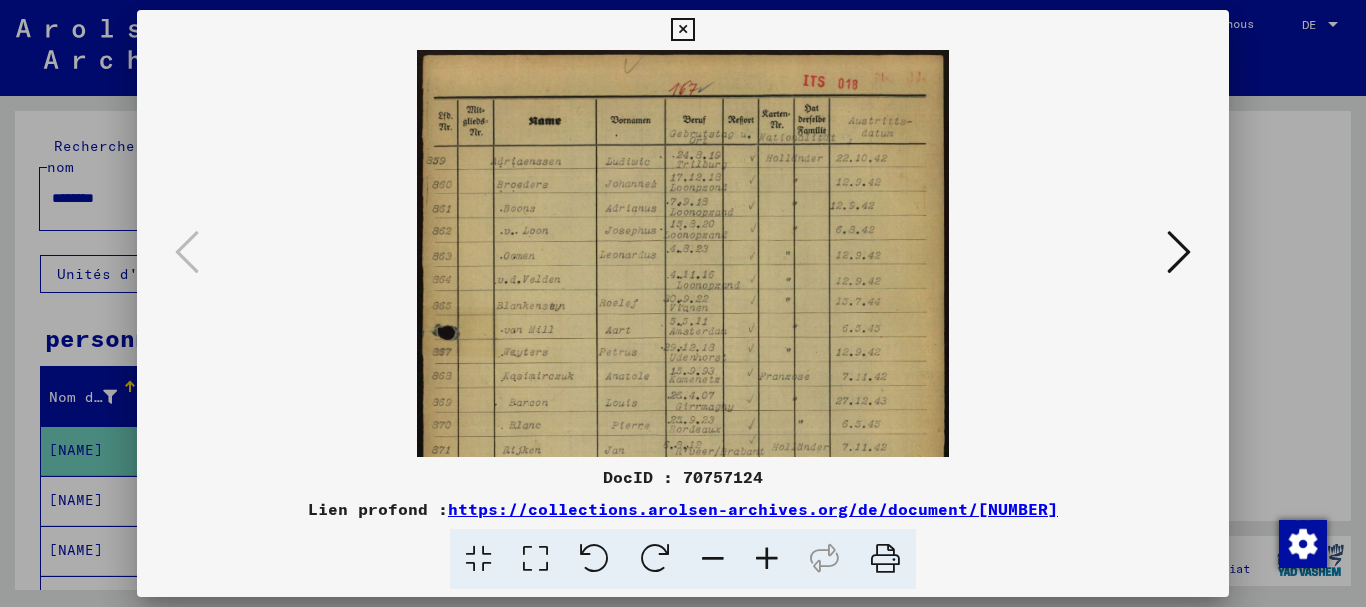 click at bounding box center (767, 559) 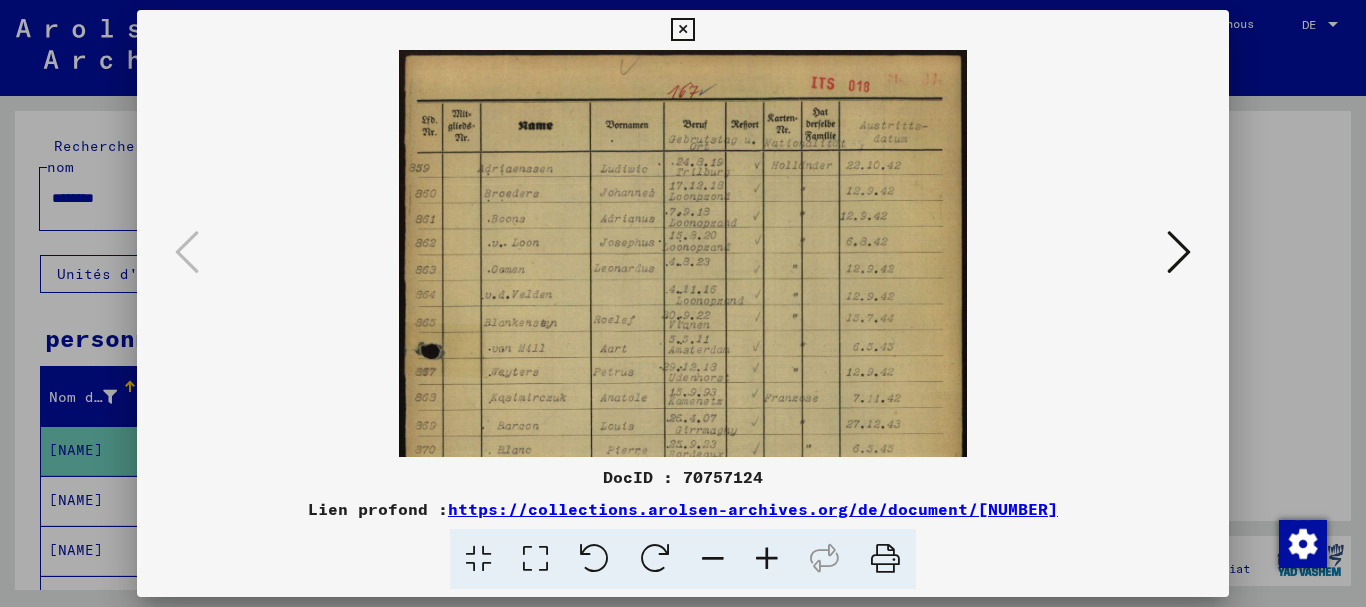 click at bounding box center [767, 559] 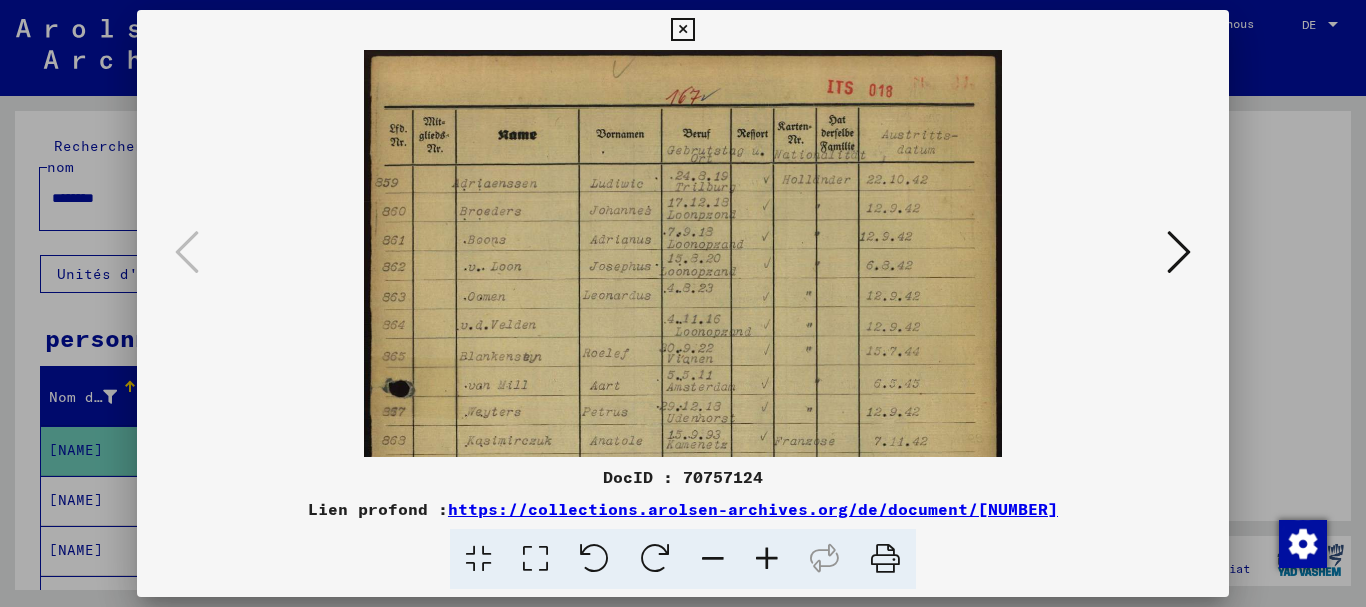 click at bounding box center (767, 559) 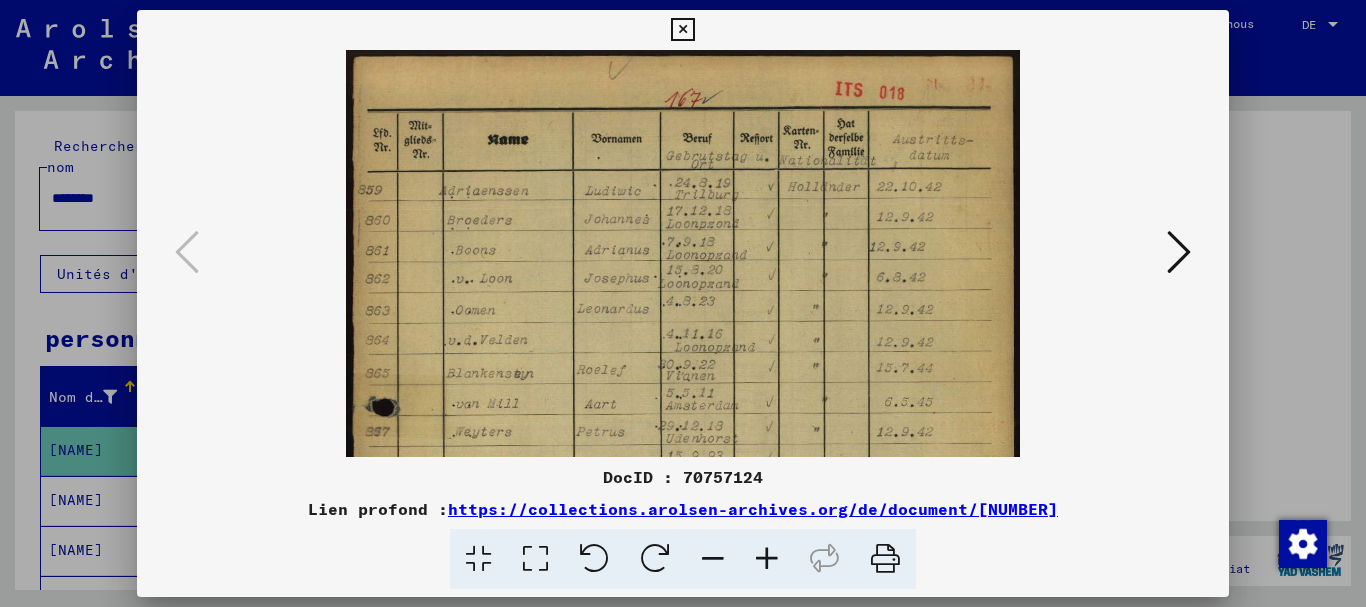 click at bounding box center (767, 559) 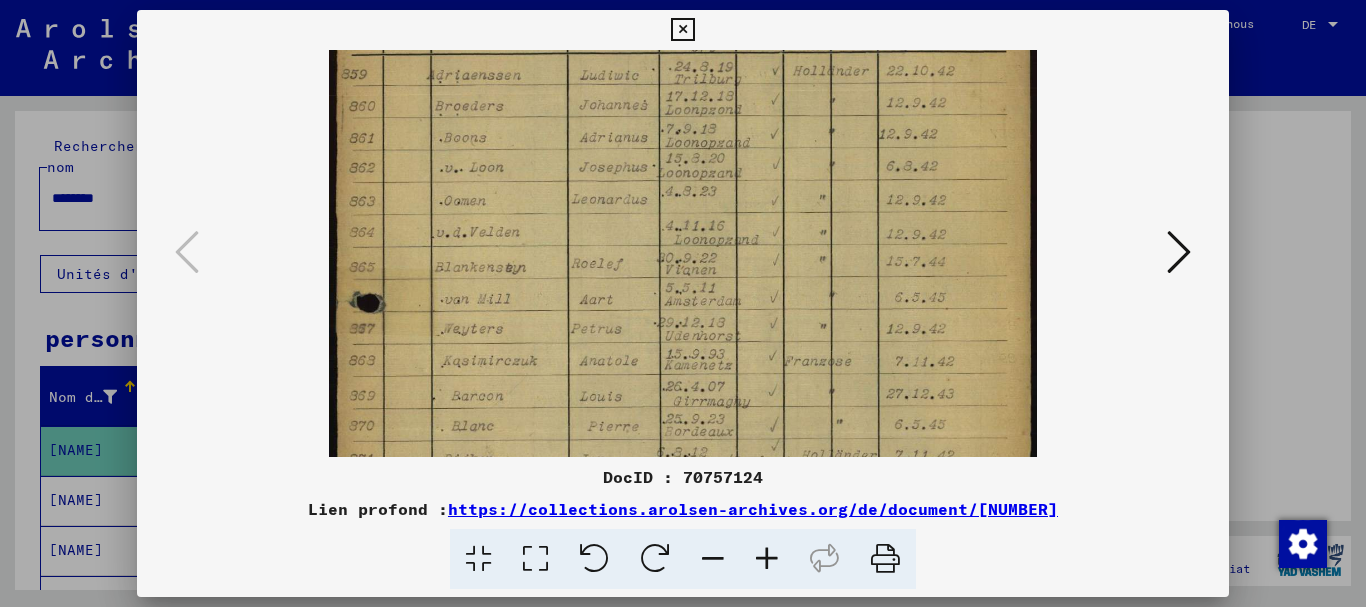 scroll, scrollTop: 138, scrollLeft: 0, axis: vertical 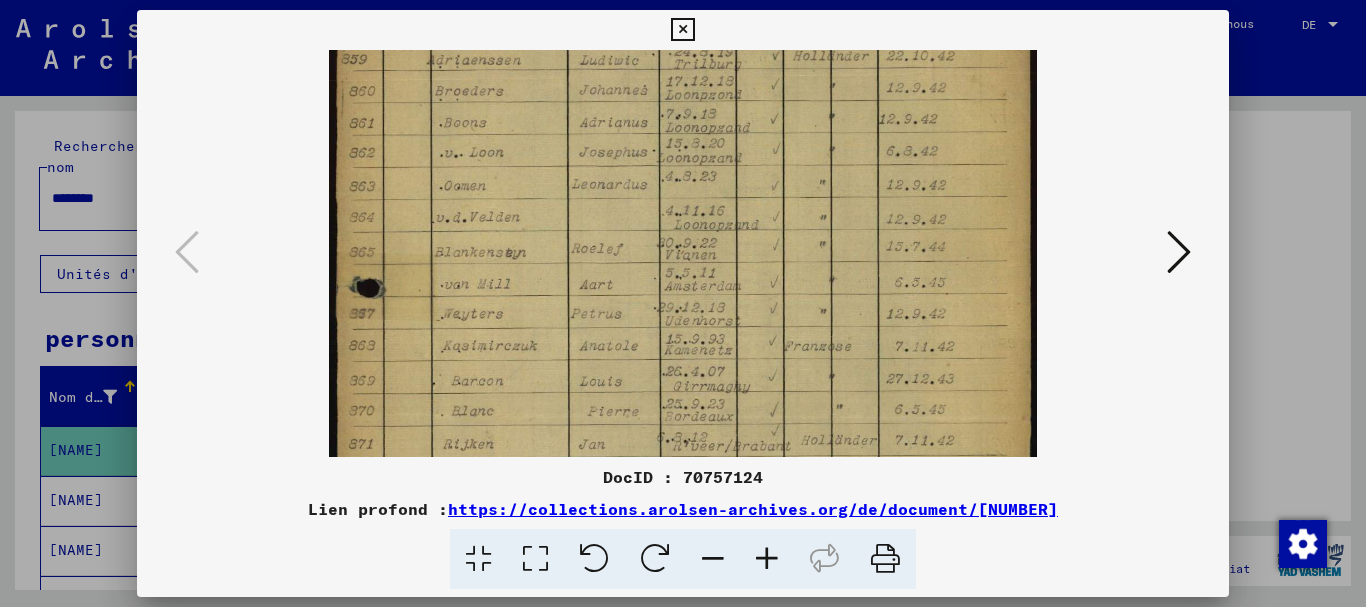 drag, startPoint x: 723, startPoint y: 349, endPoint x: 713, endPoint y: 211, distance: 138.36185 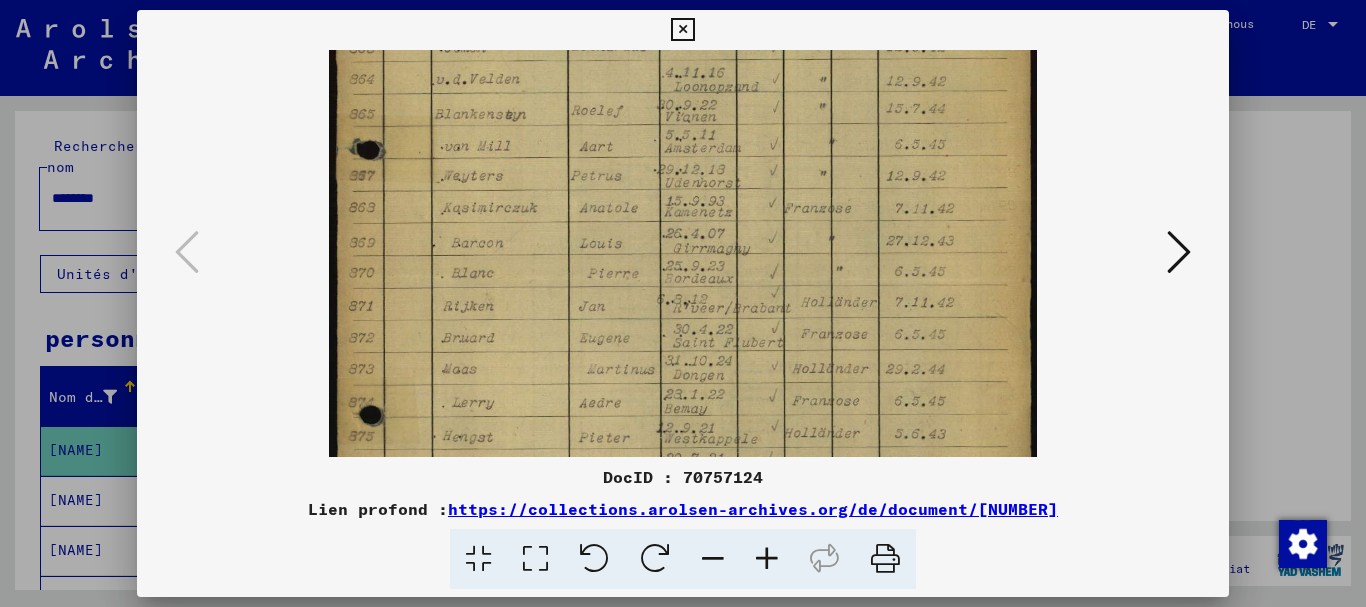 scroll, scrollTop: 286, scrollLeft: 0, axis: vertical 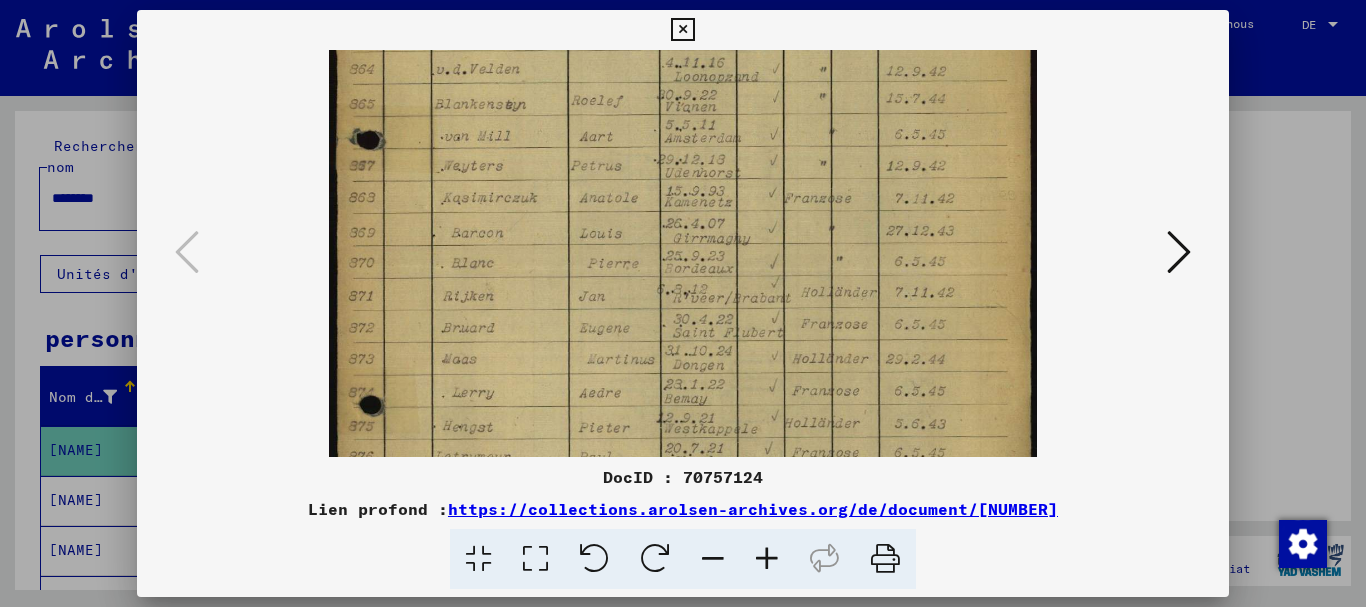 drag, startPoint x: 713, startPoint y: 366, endPoint x: 707, endPoint y: 218, distance: 148.12157 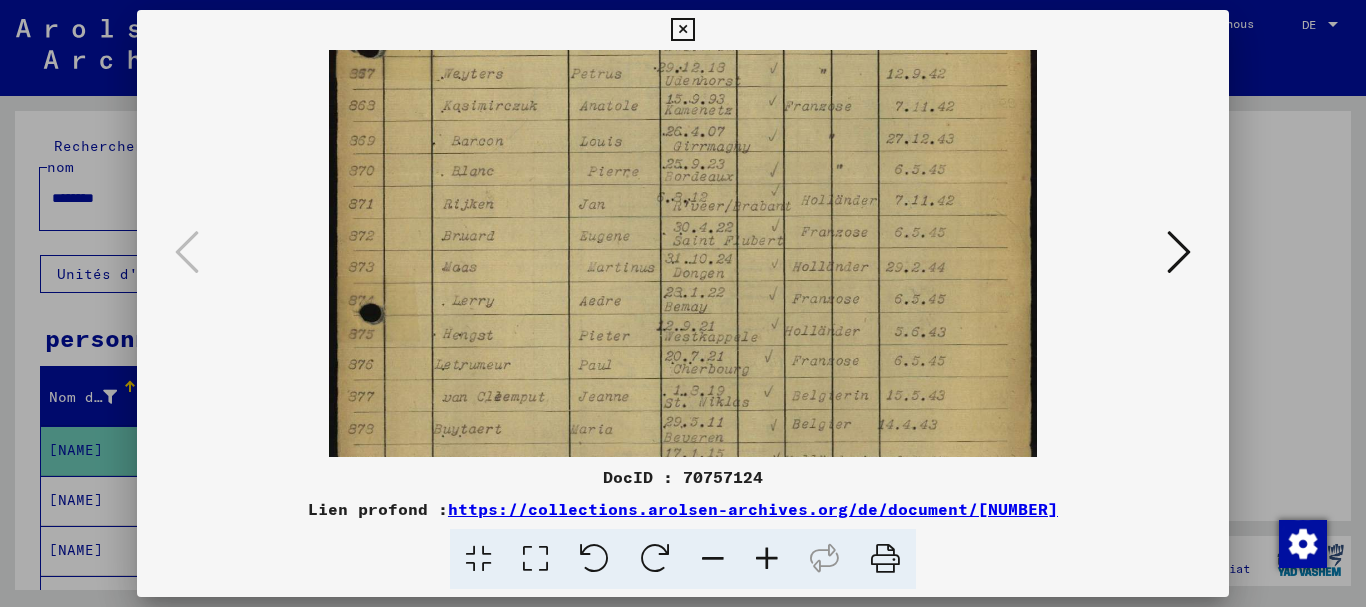 scroll, scrollTop: 424, scrollLeft: 0, axis: vertical 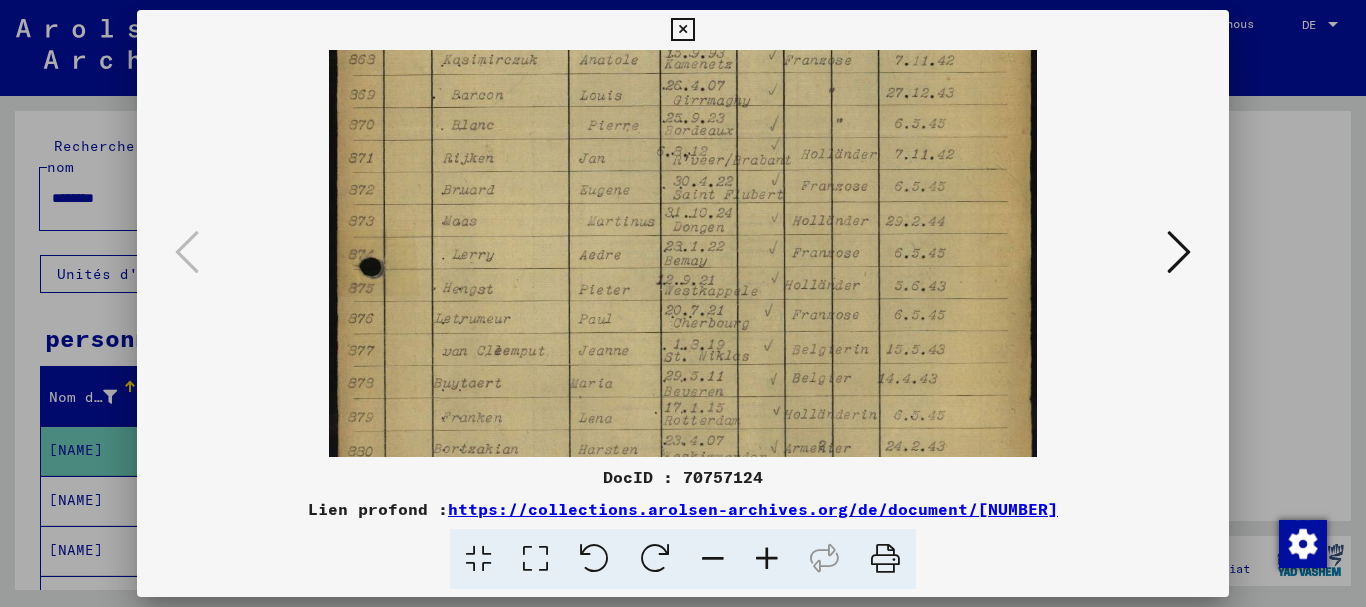 drag, startPoint x: 717, startPoint y: 367, endPoint x: 717, endPoint y: 229, distance: 138 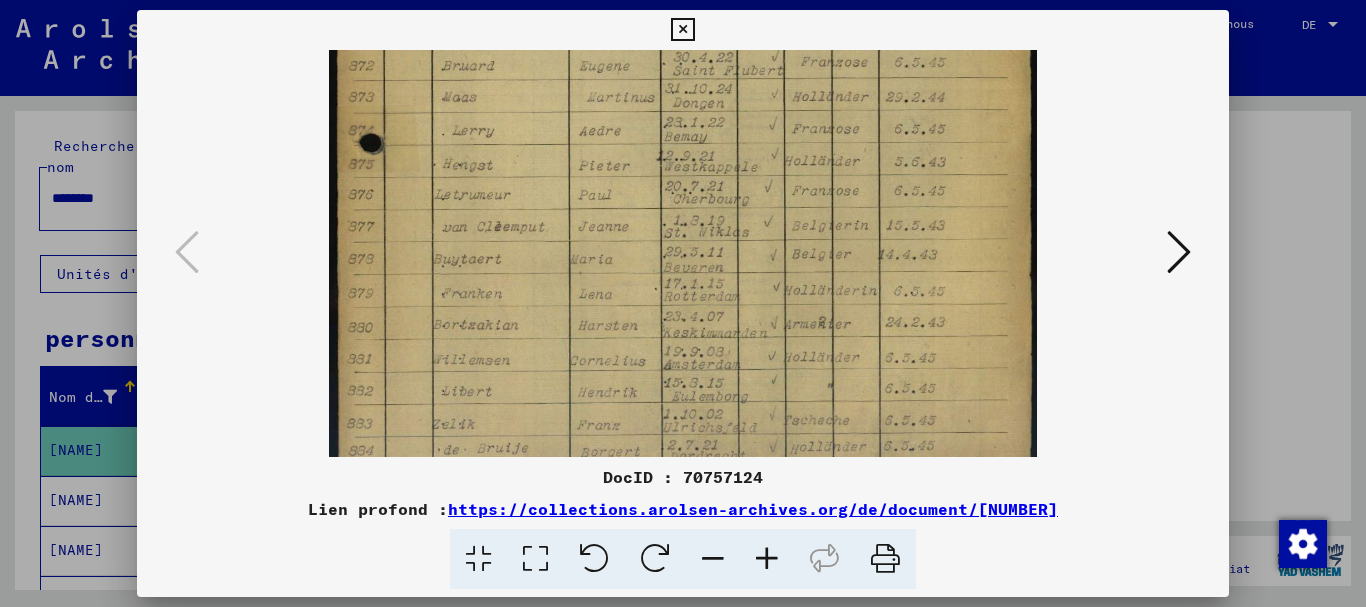 drag, startPoint x: 711, startPoint y: 377, endPoint x: 715, endPoint y: 252, distance: 125.06398 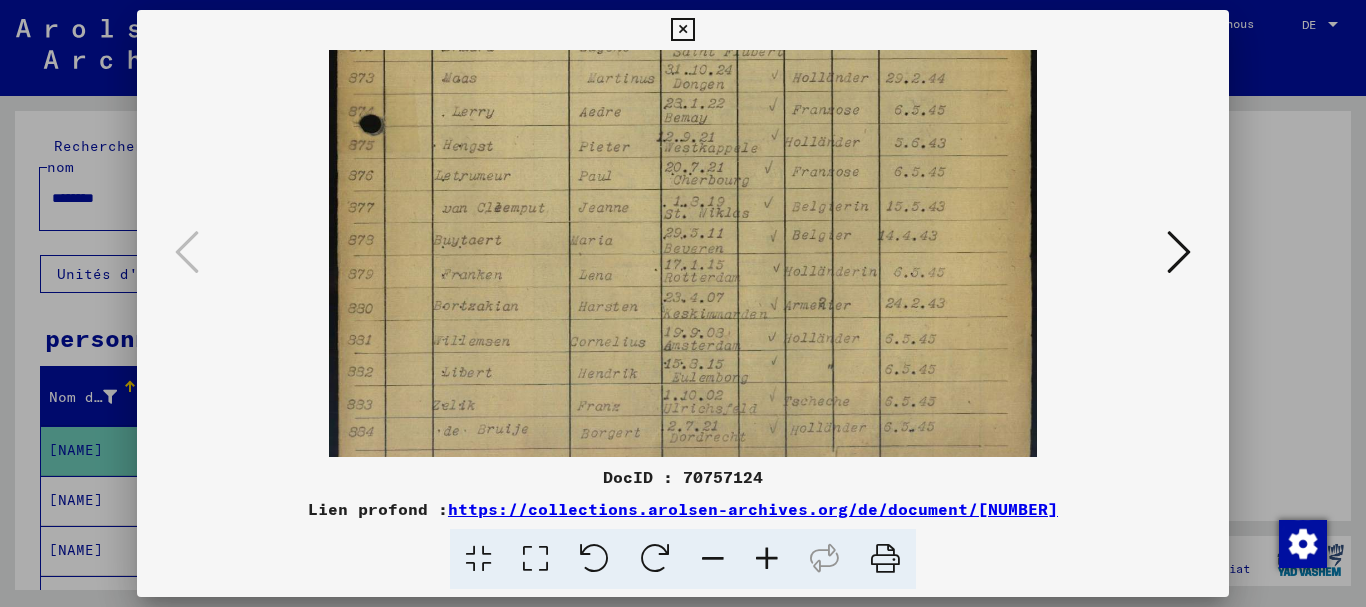 scroll, scrollTop: 600, scrollLeft: 0, axis: vertical 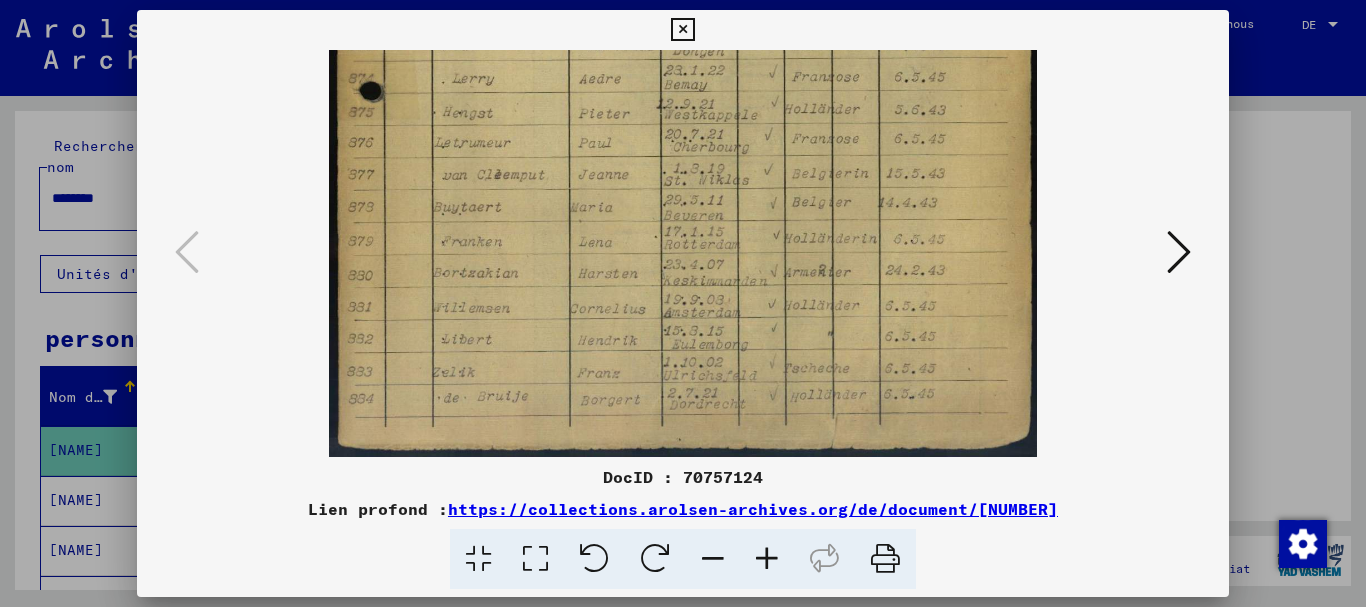 drag, startPoint x: 719, startPoint y: 378, endPoint x: 708, endPoint y: 255, distance: 123.49089 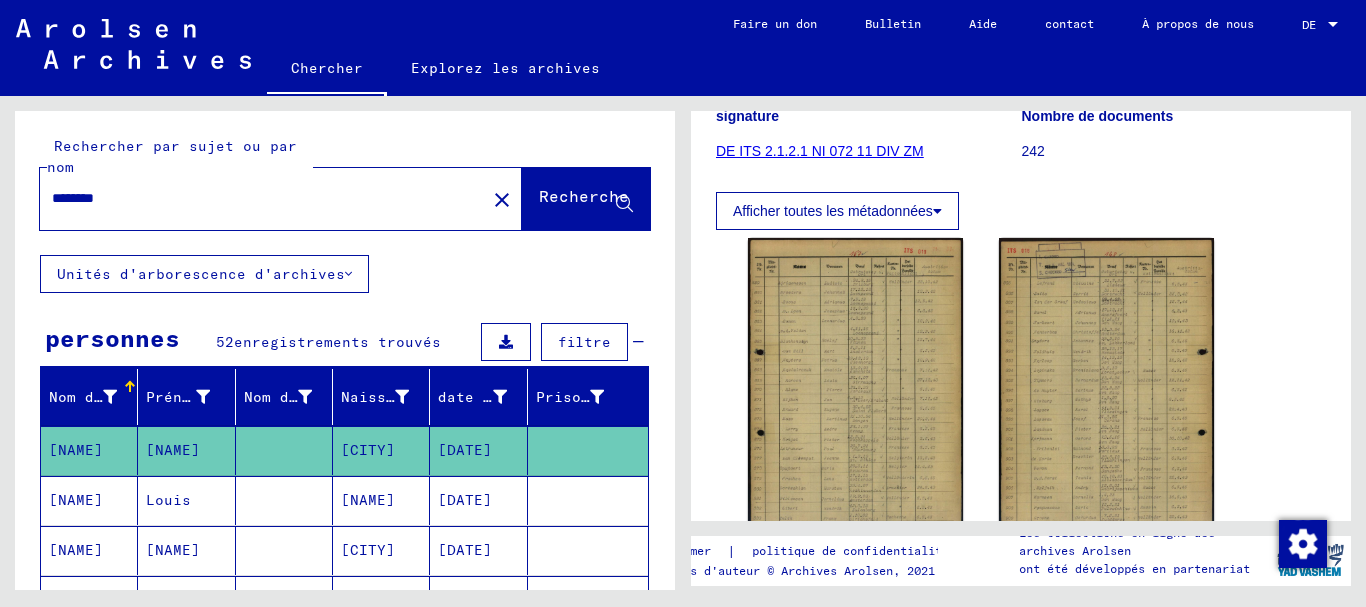 scroll, scrollTop: 200, scrollLeft: 0, axis: vertical 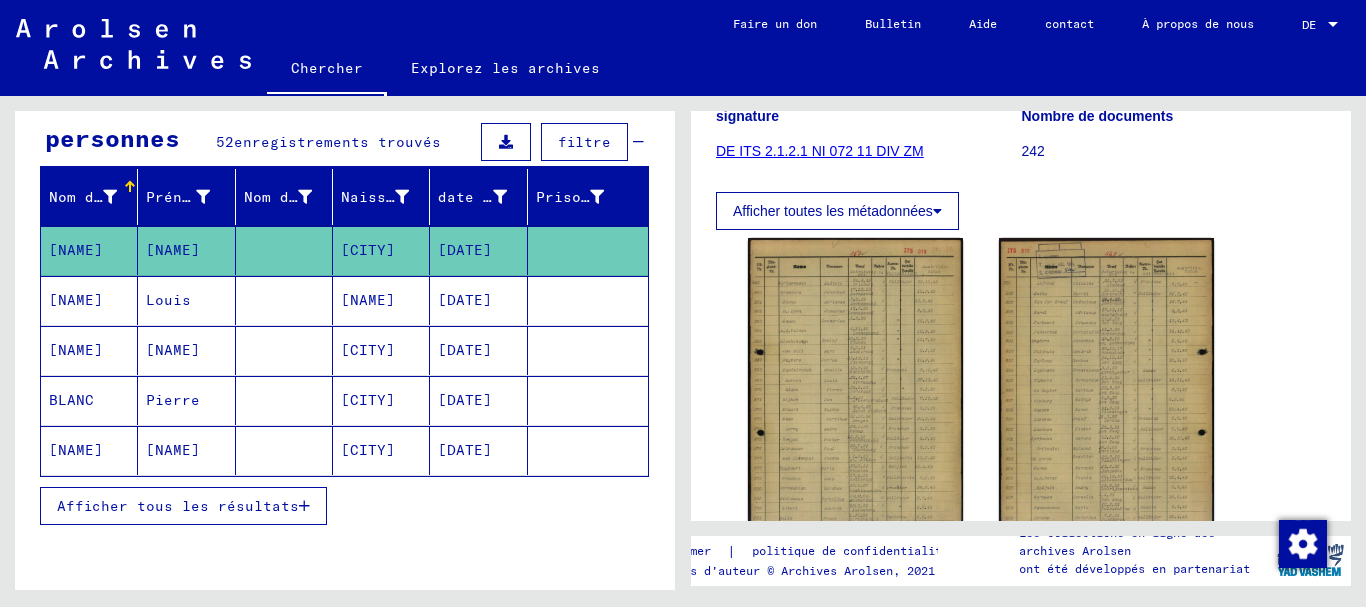 click on "Afficher tous les résultats" at bounding box center [178, 506] 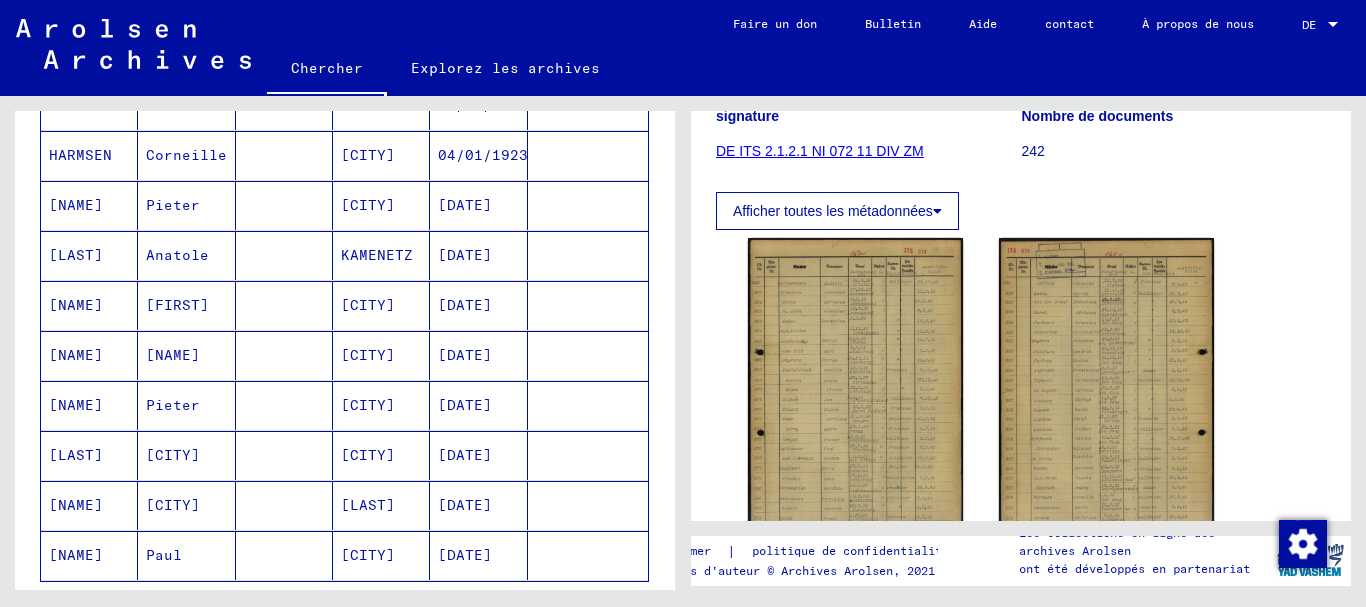 scroll, scrollTop: 1100, scrollLeft: 0, axis: vertical 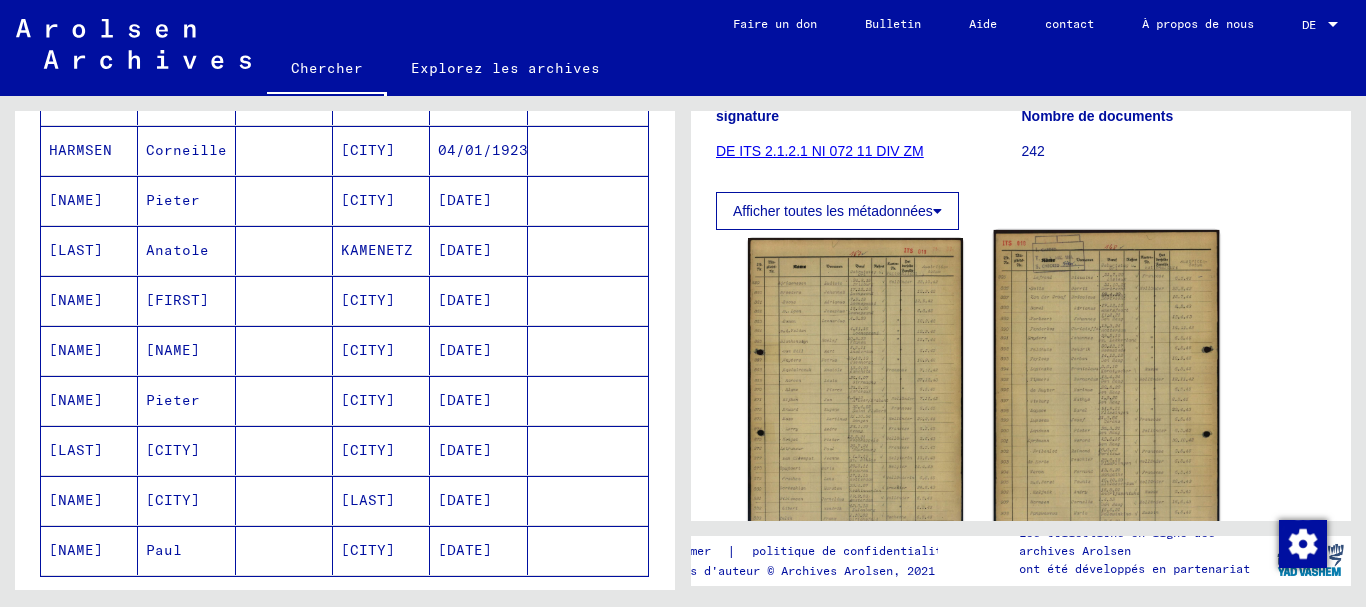 click 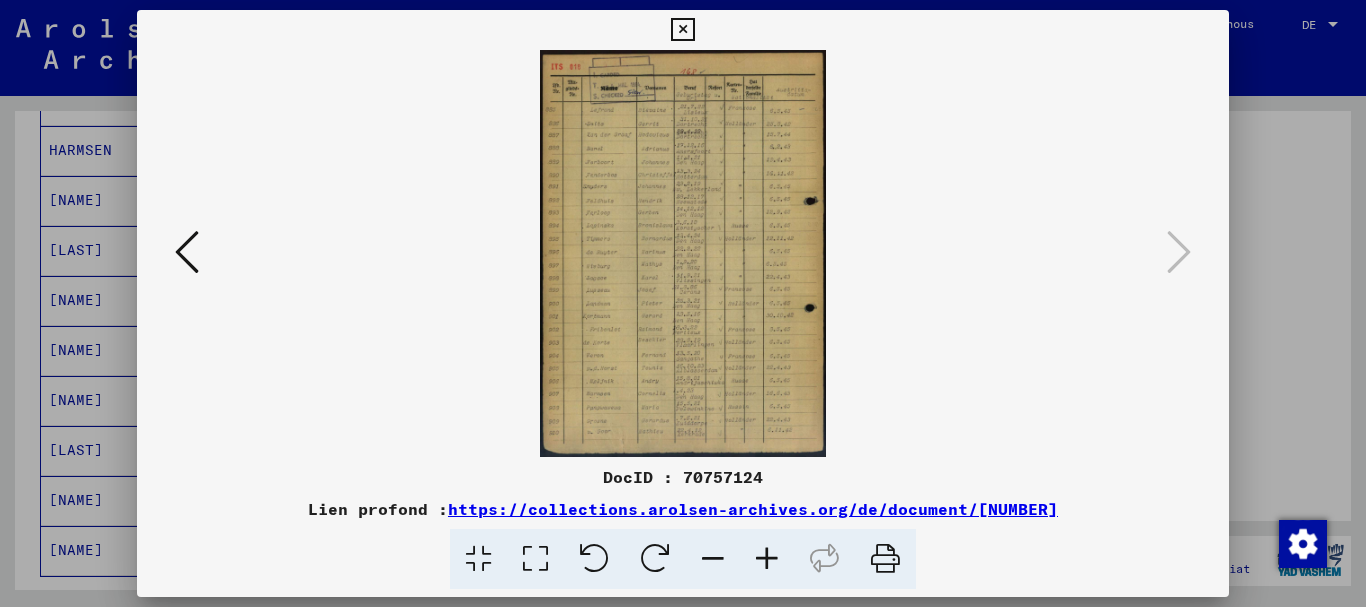 click at bounding box center [767, 559] 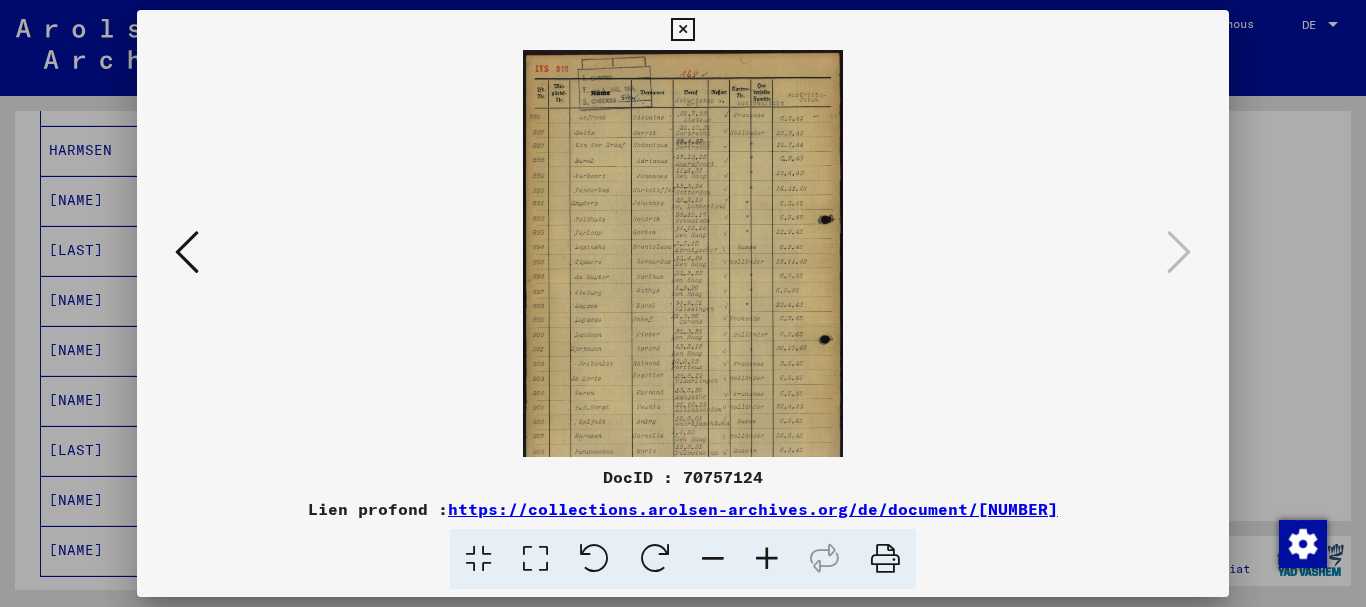 click at bounding box center [767, 559] 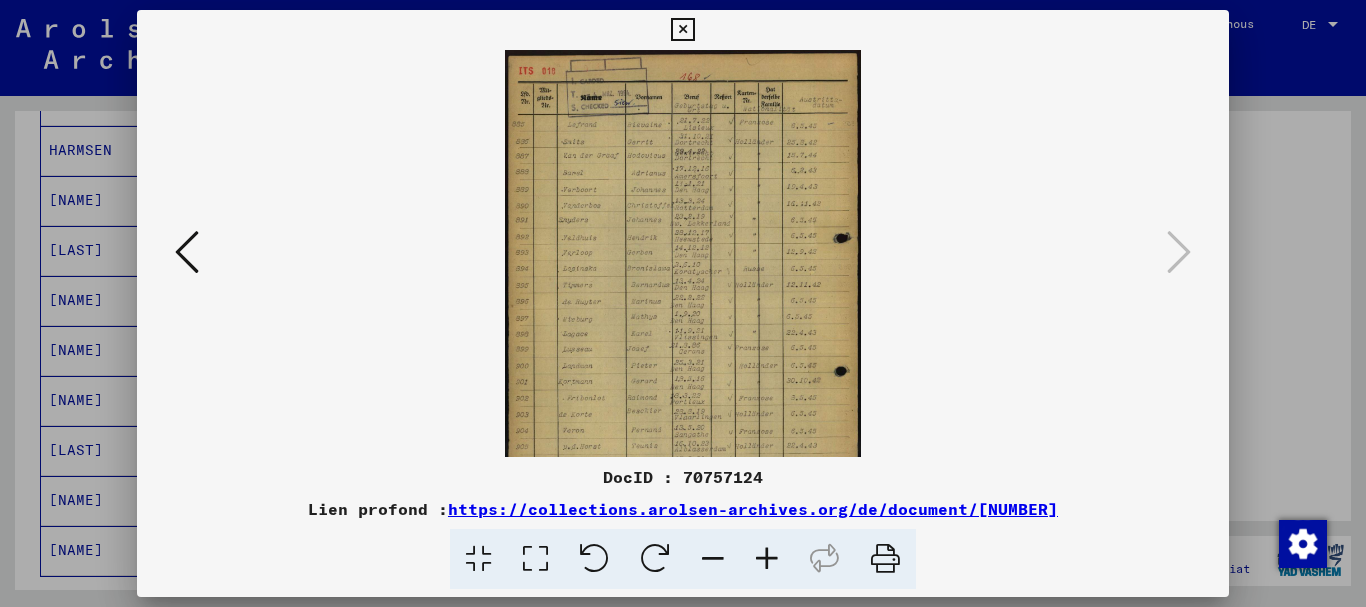 click at bounding box center (767, 559) 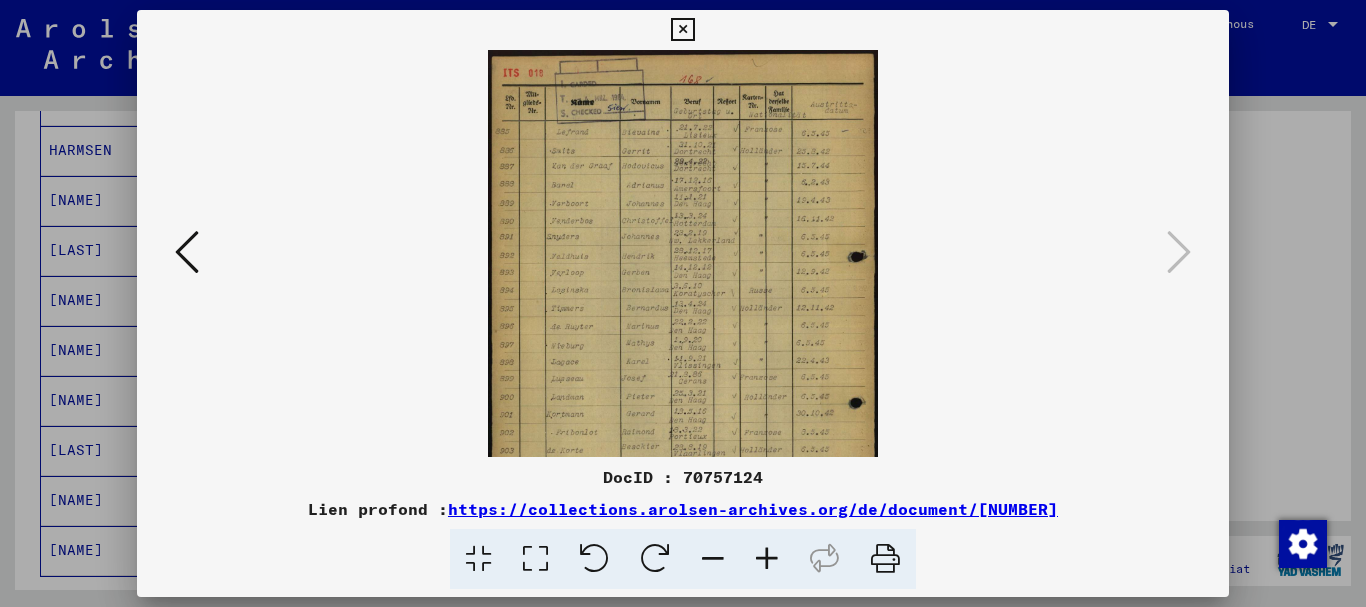 click at bounding box center [767, 559] 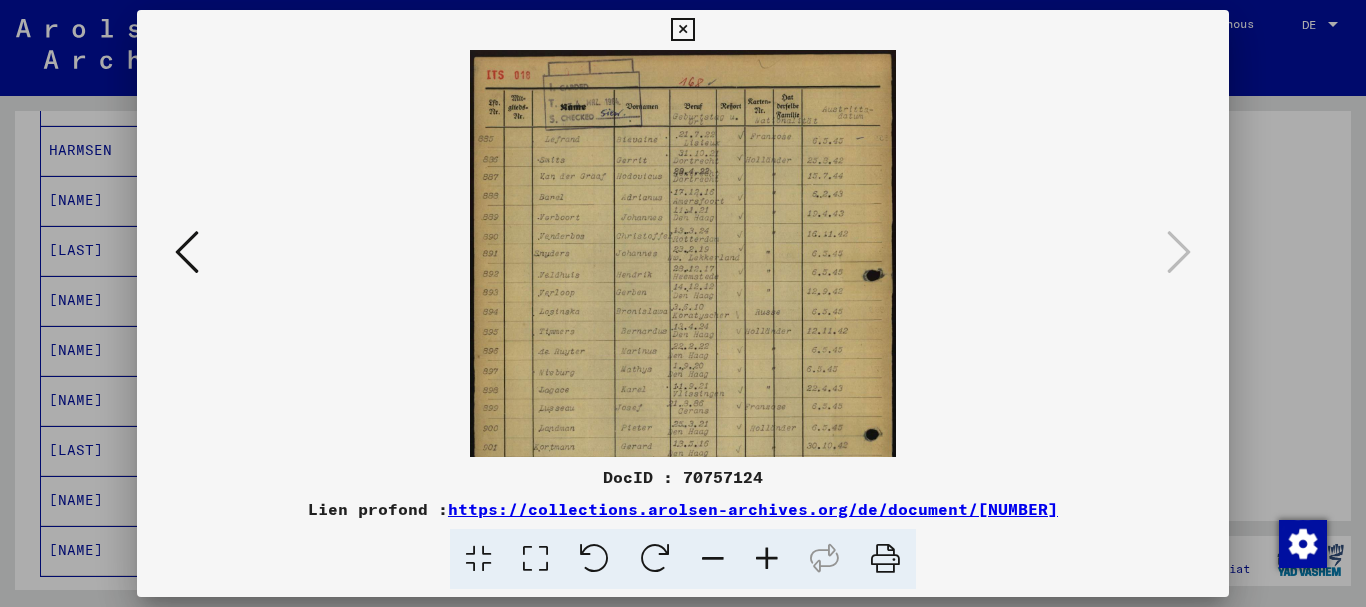 click at bounding box center (767, 559) 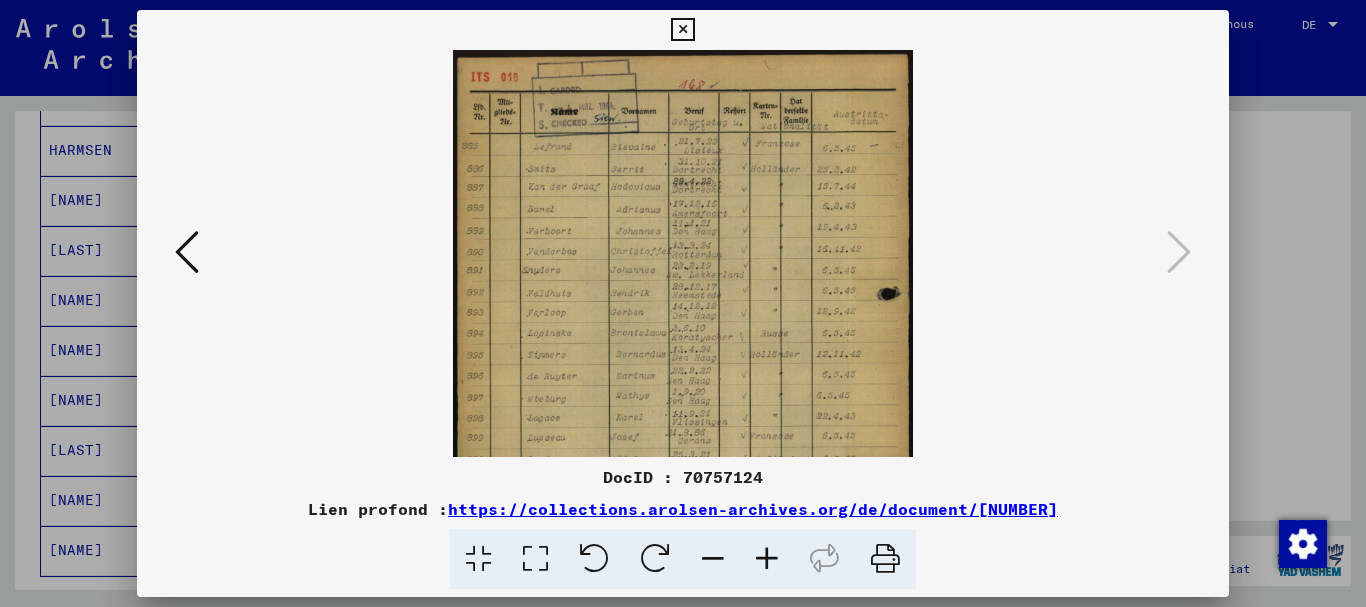 click at bounding box center (767, 559) 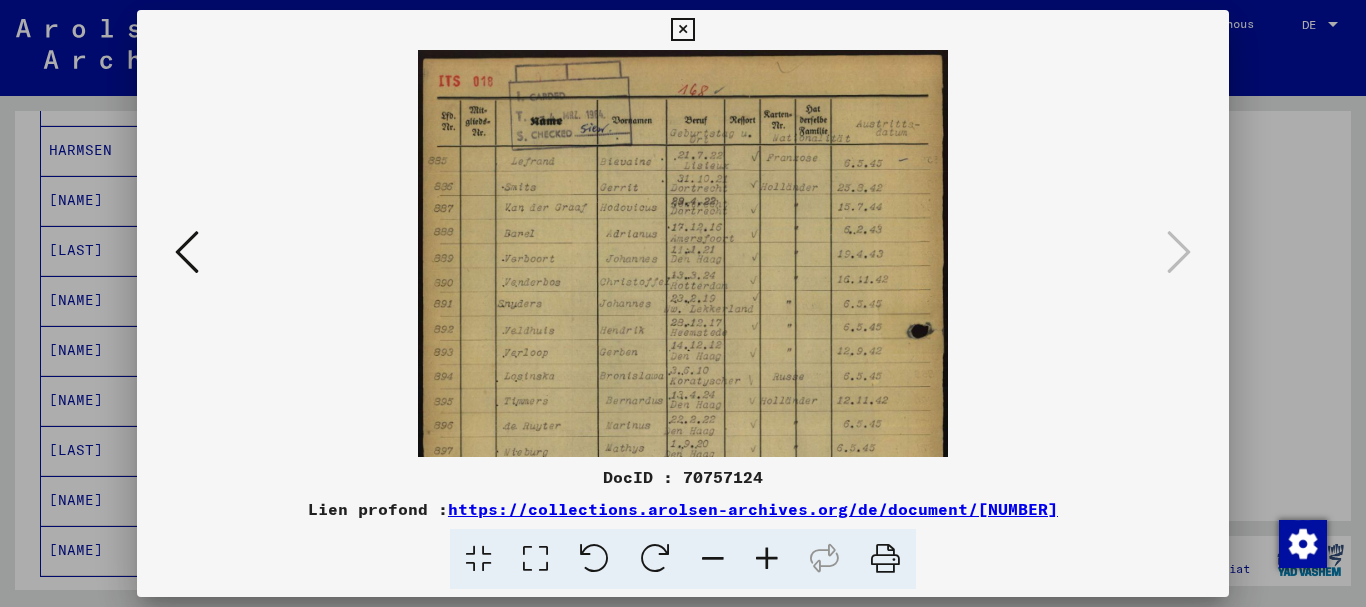 click at bounding box center (767, 559) 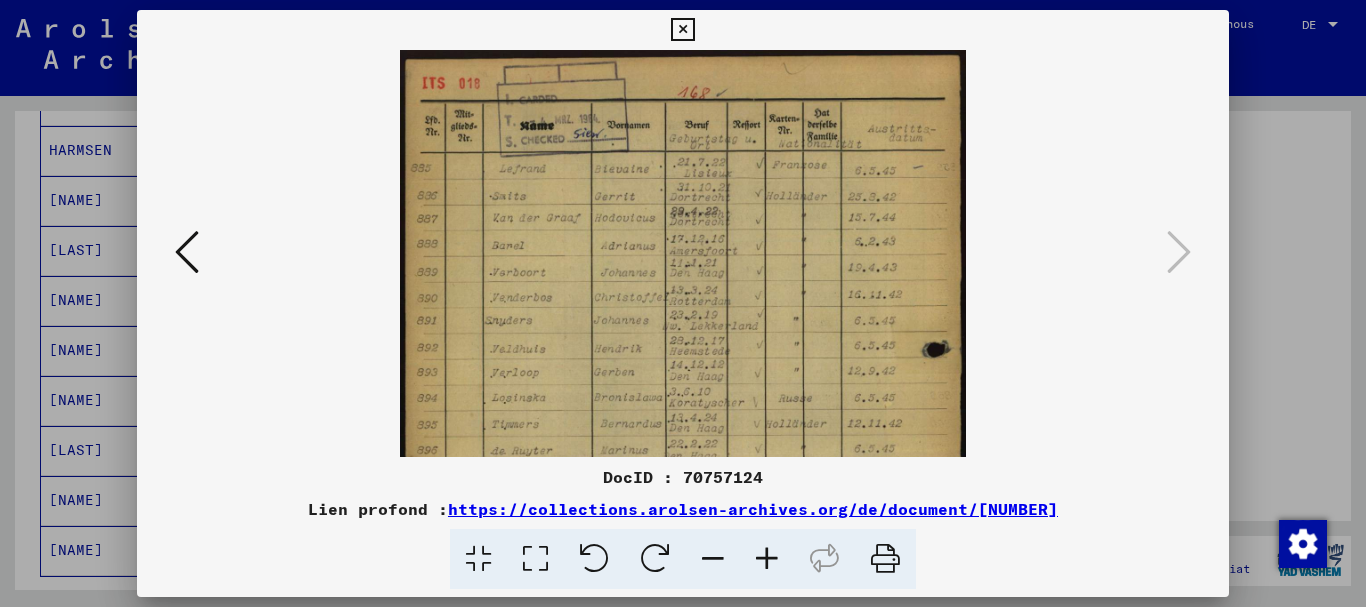 drag, startPoint x: 764, startPoint y: 554, endPoint x: 767, endPoint y: 543, distance: 11.401754 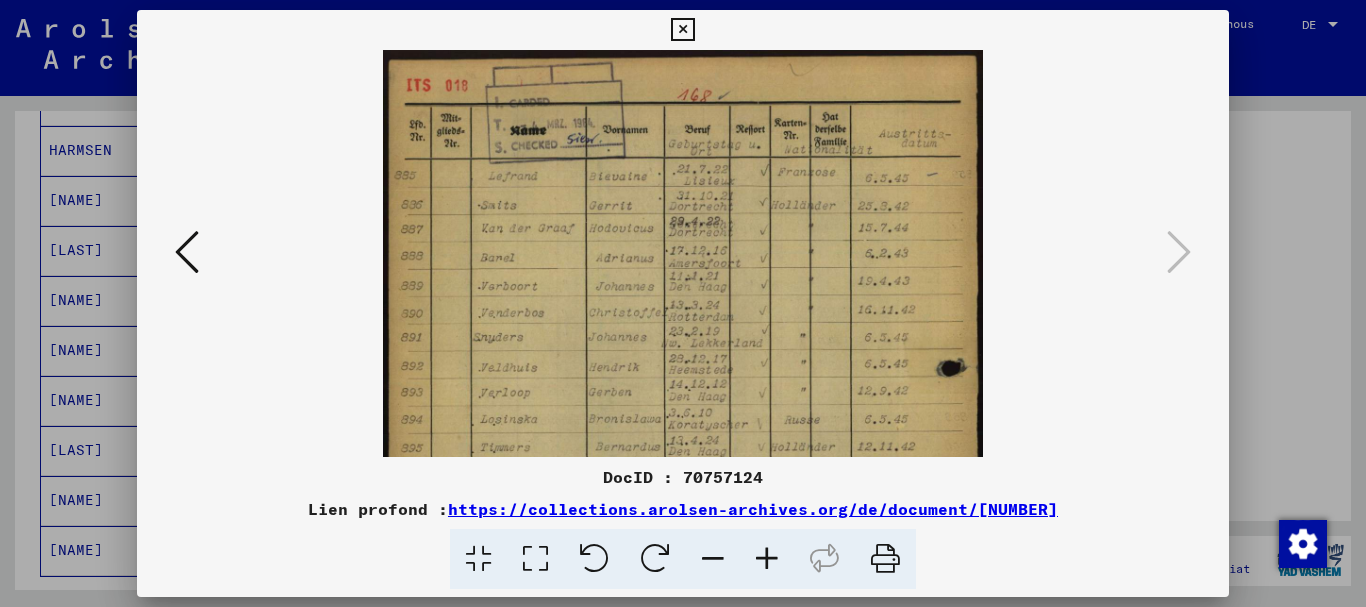 click at bounding box center (767, 559) 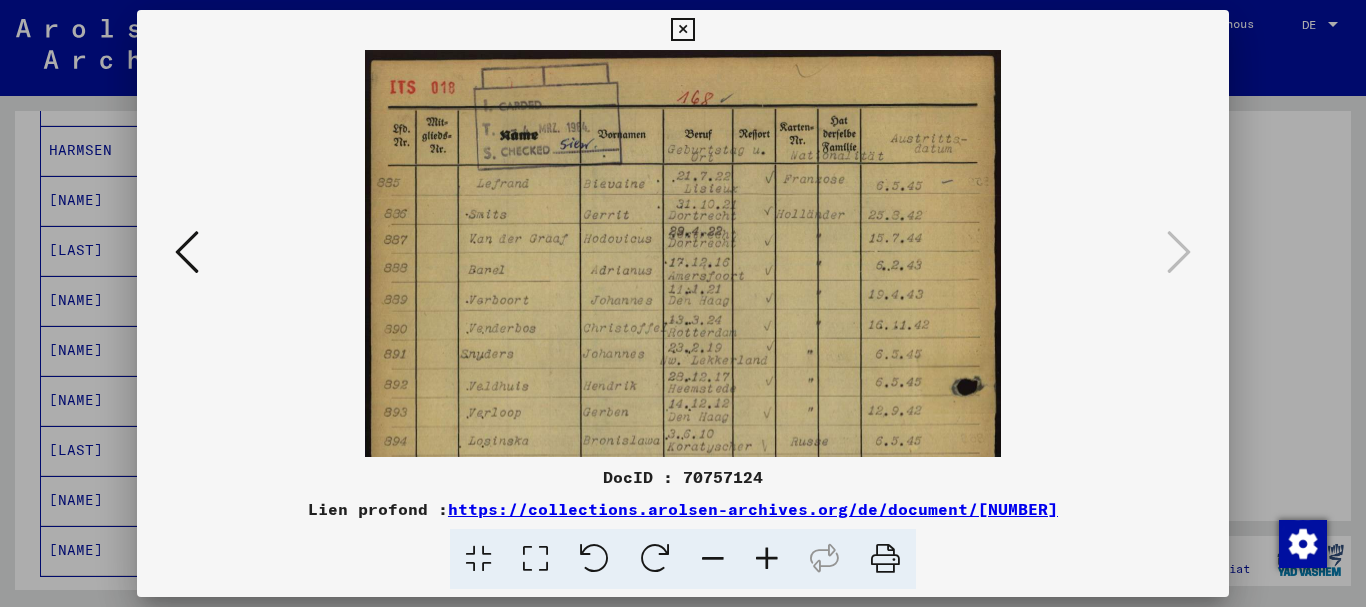 click at bounding box center (767, 559) 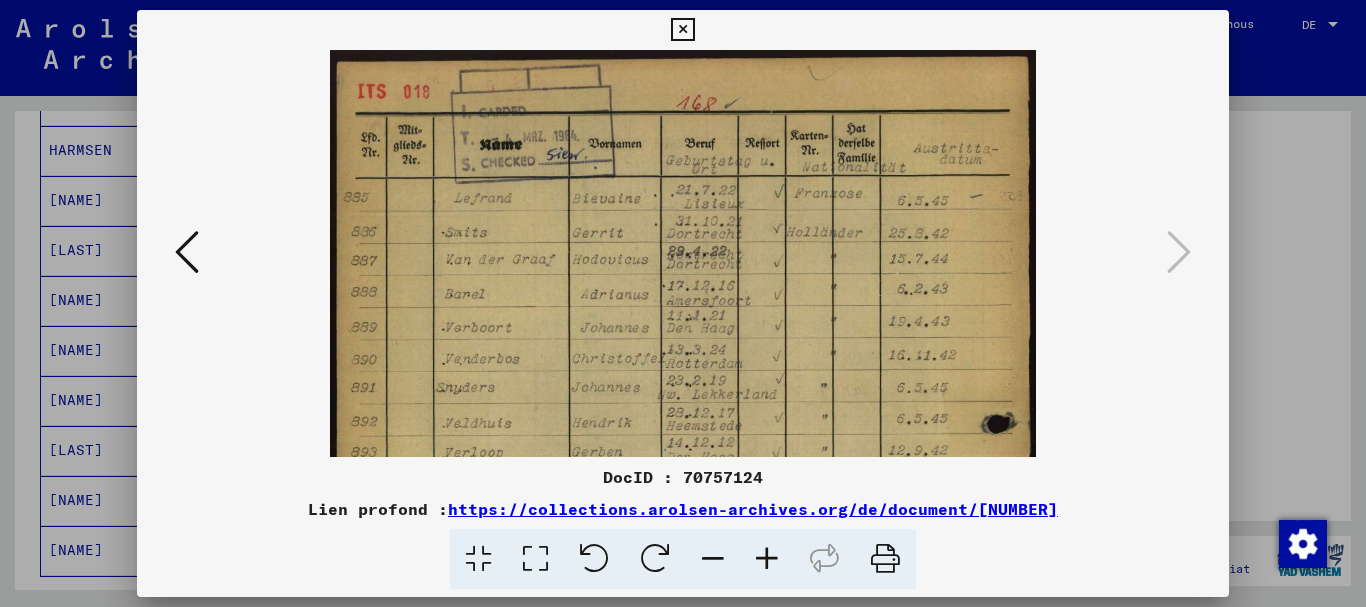 click at bounding box center (767, 559) 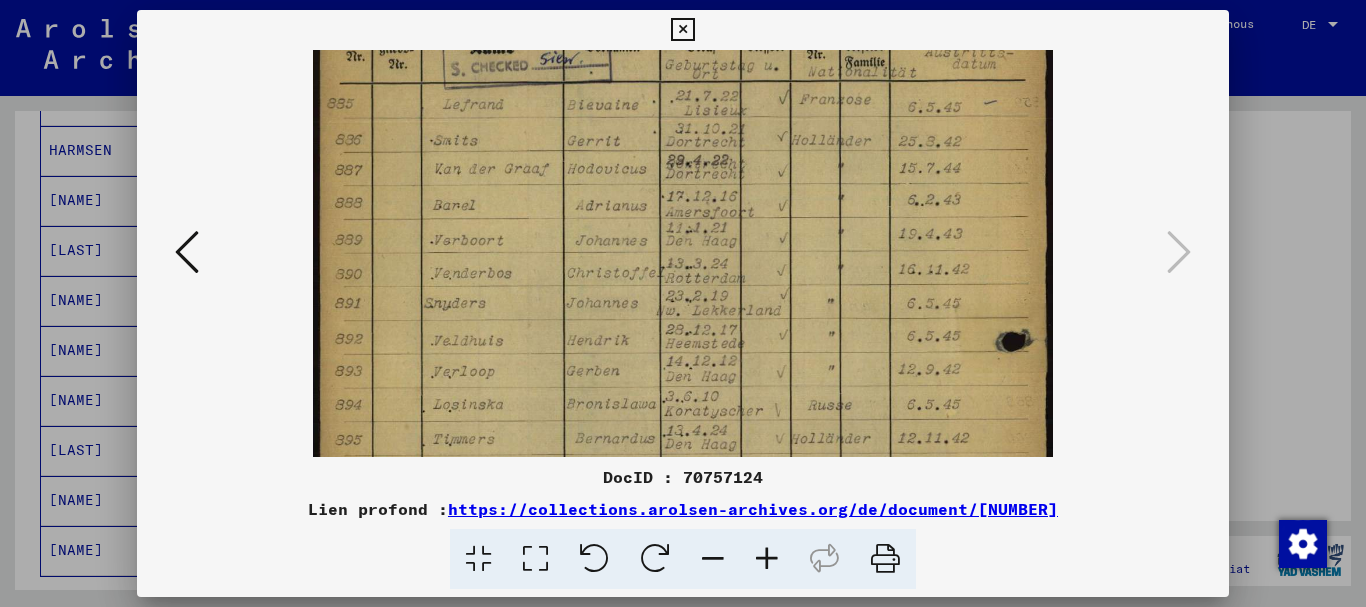scroll, scrollTop: 112, scrollLeft: 0, axis: vertical 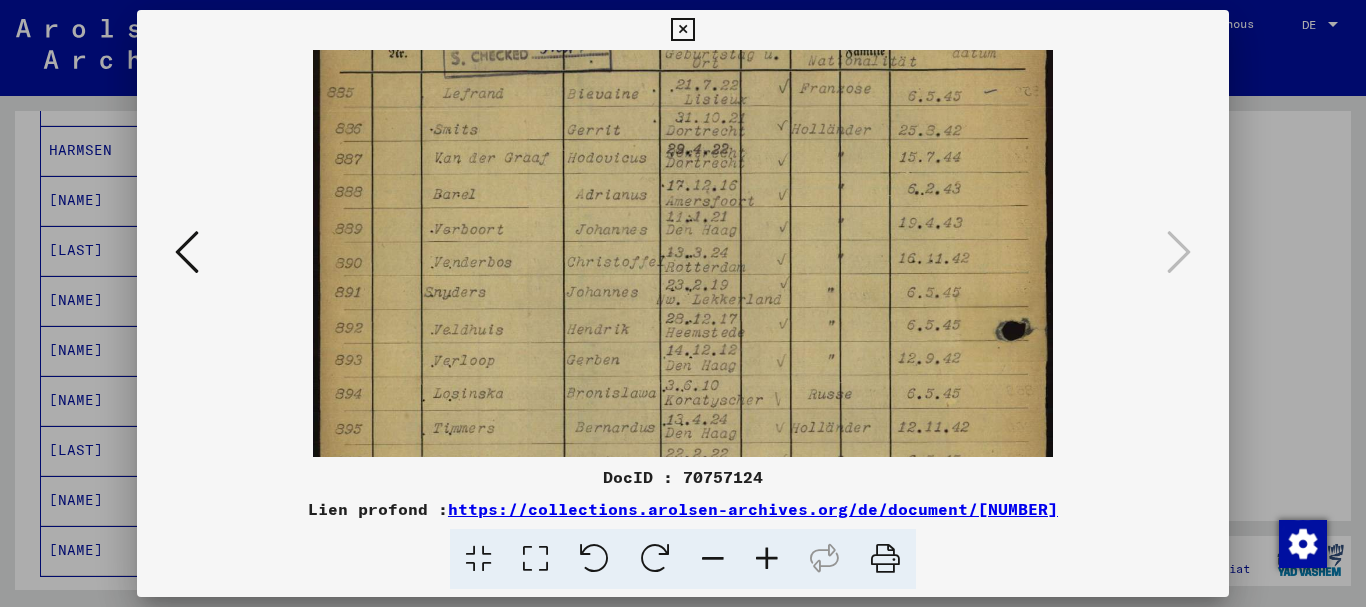 drag, startPoint x: 515, startPoint y: 377, endPoint x: 505, endPoint y: 265, distance: 112.44554 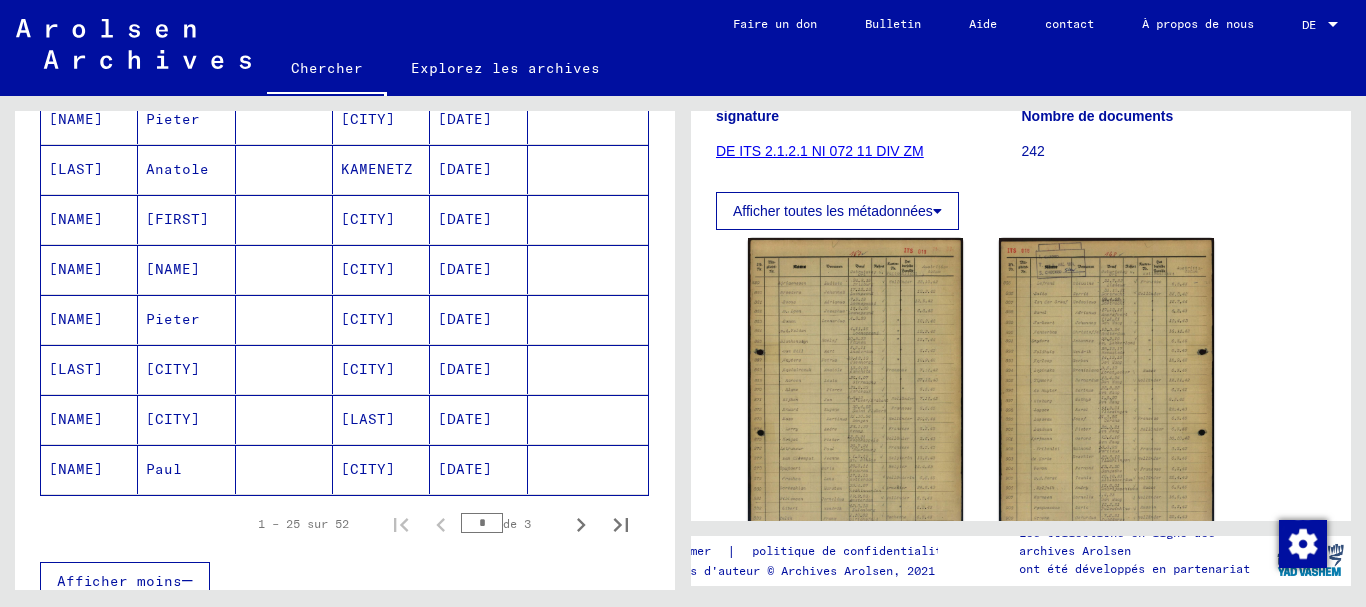 scroll, scrollTop: 1300, scrollLeft: 0, axis: vertical 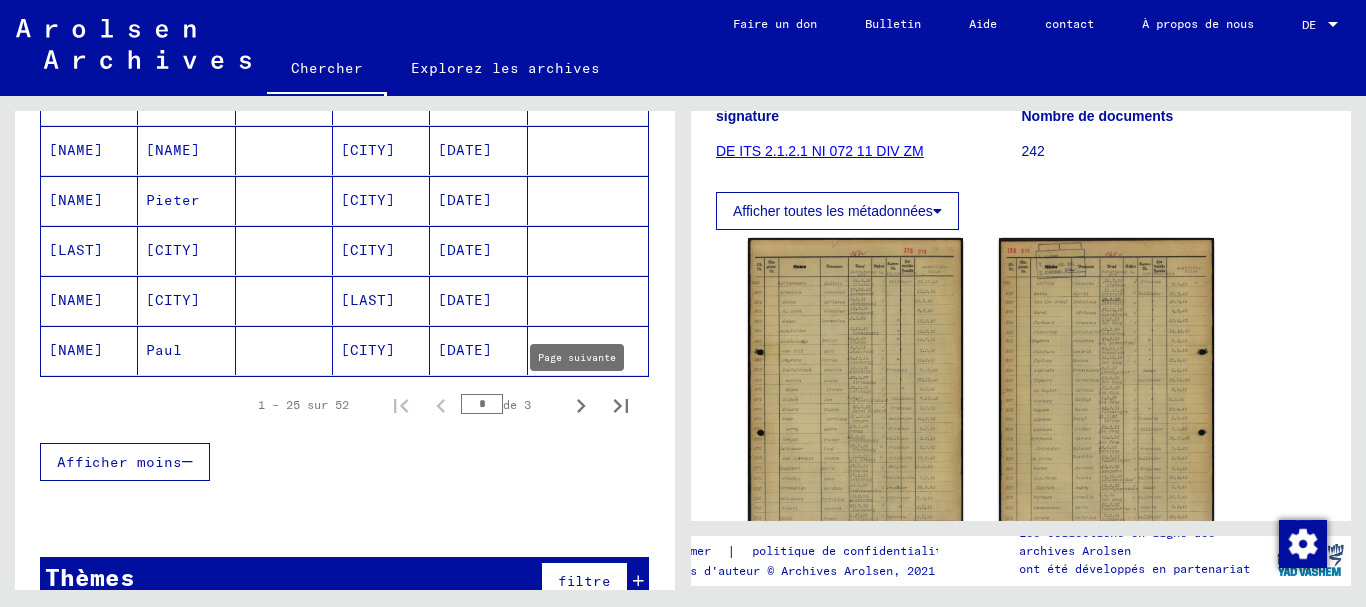 click 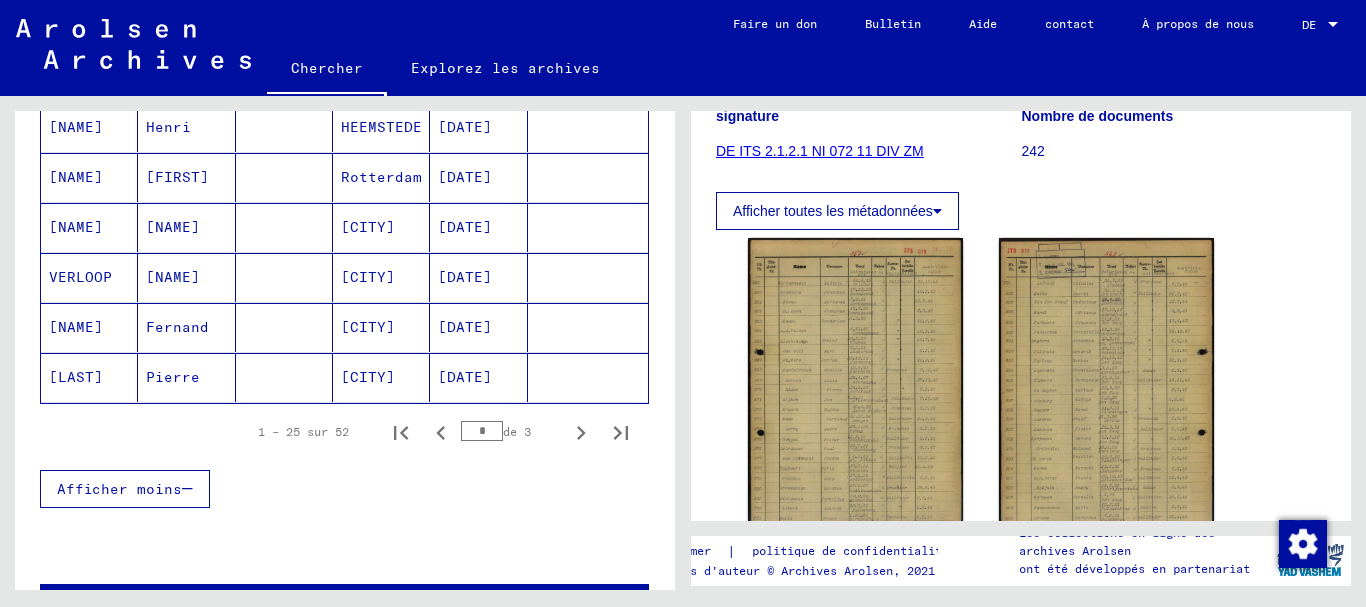 scroll, scrollTop: 1340, scrollLeft: 0, axis: vertical 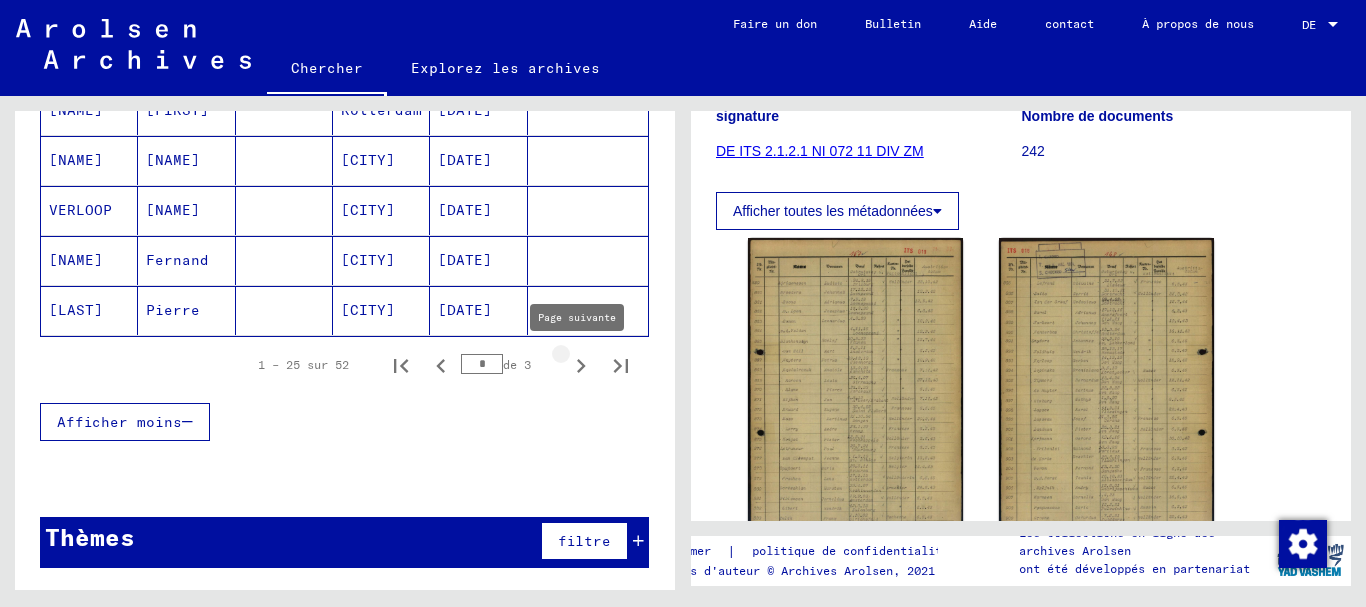 click 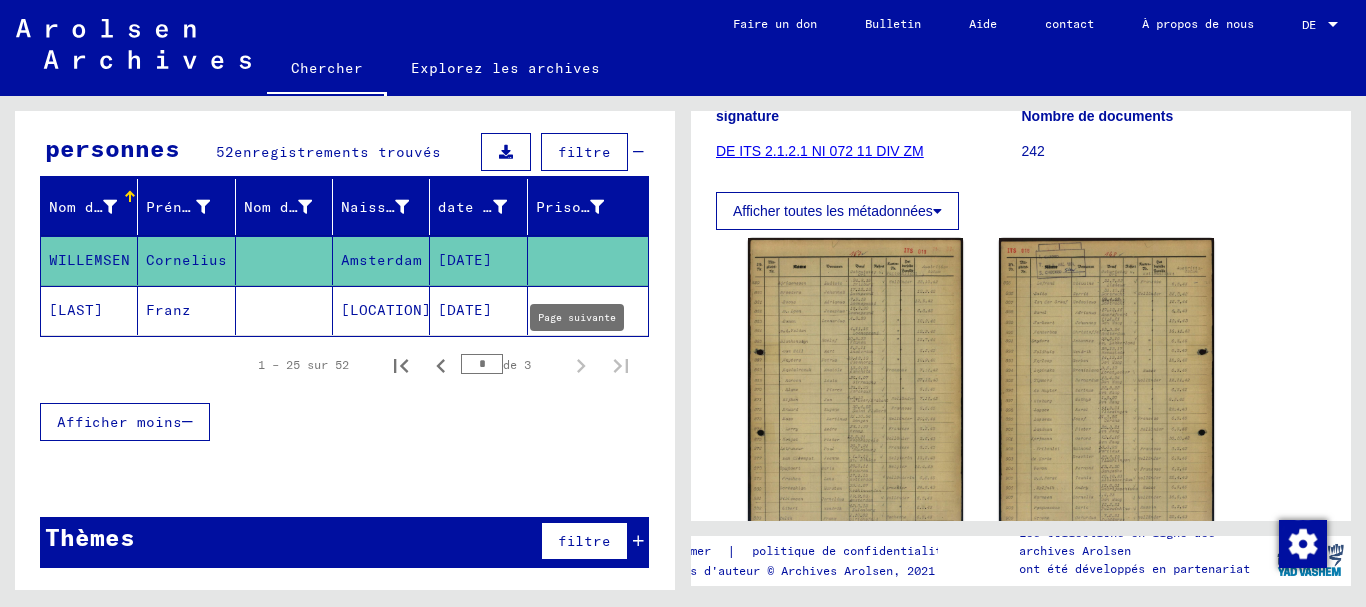 scroll, scrollTop: 190, scrollLeft: 0, axis: vertical 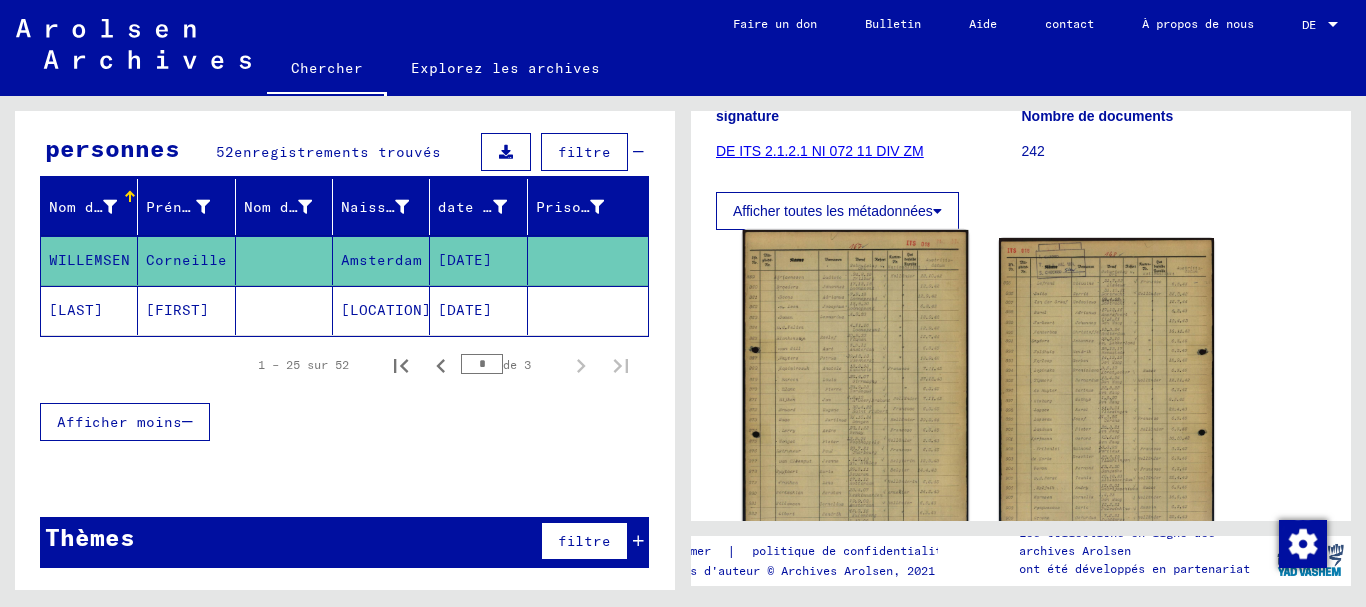 click 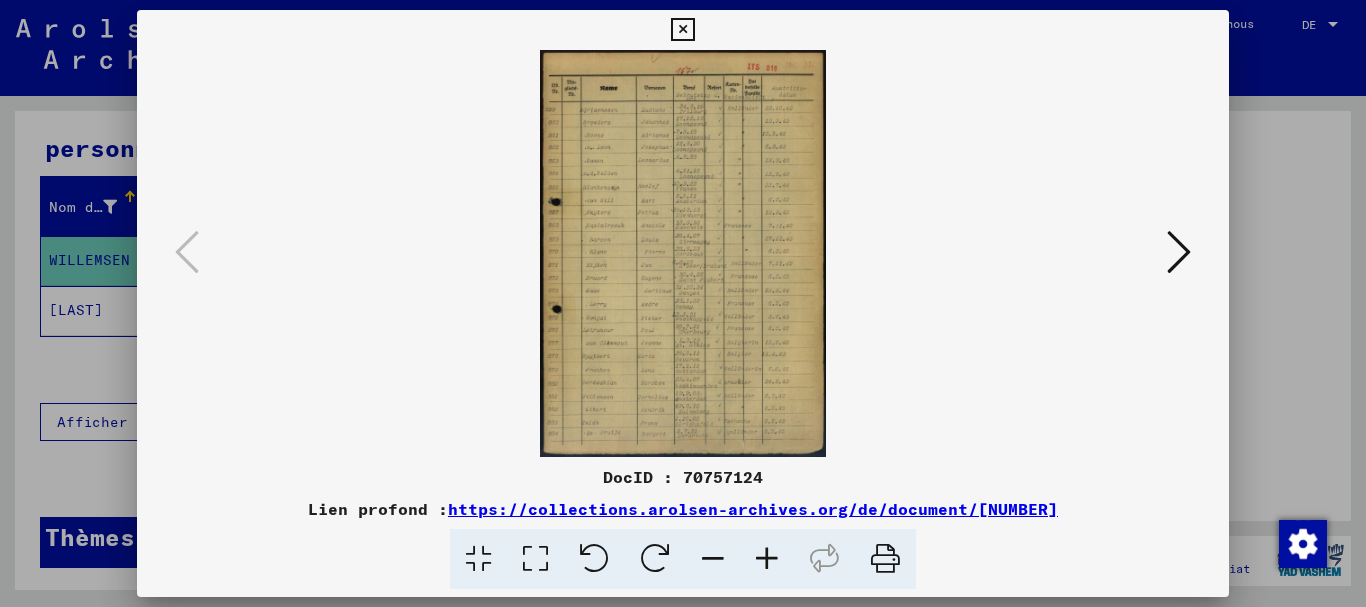 click at bounding box center [767, 559] 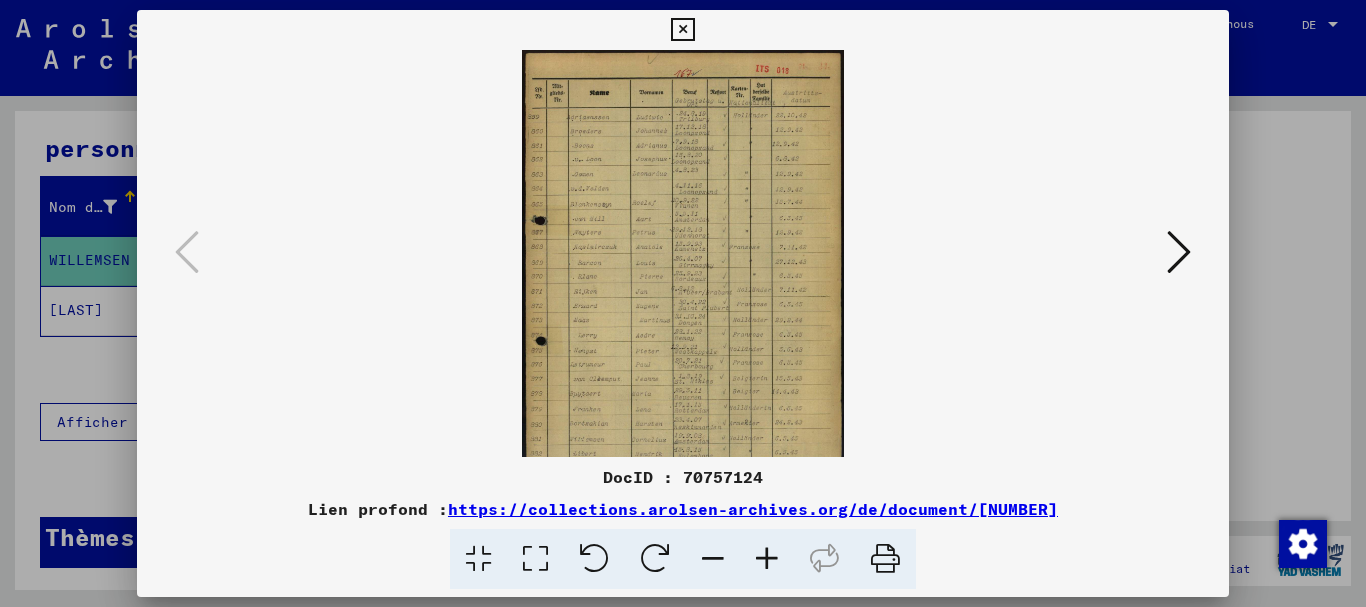 click at bounding box center [767, 559] 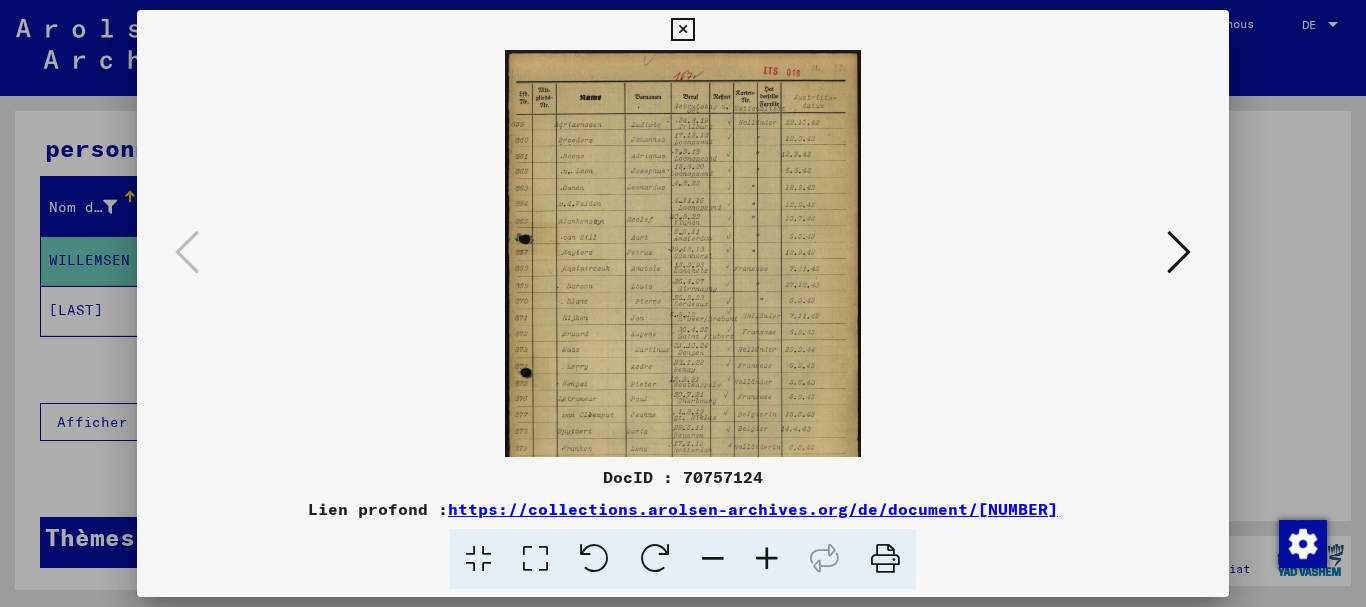 click at bounding box center (767, 559) 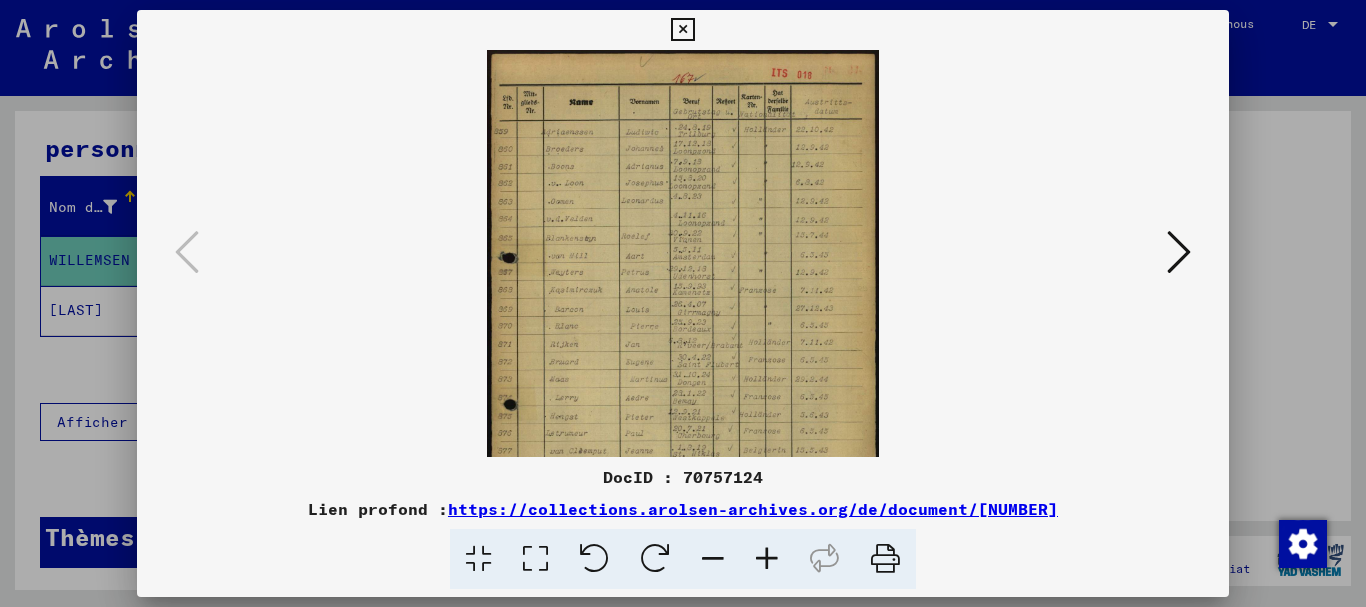 click at bounding box center [767, 559] 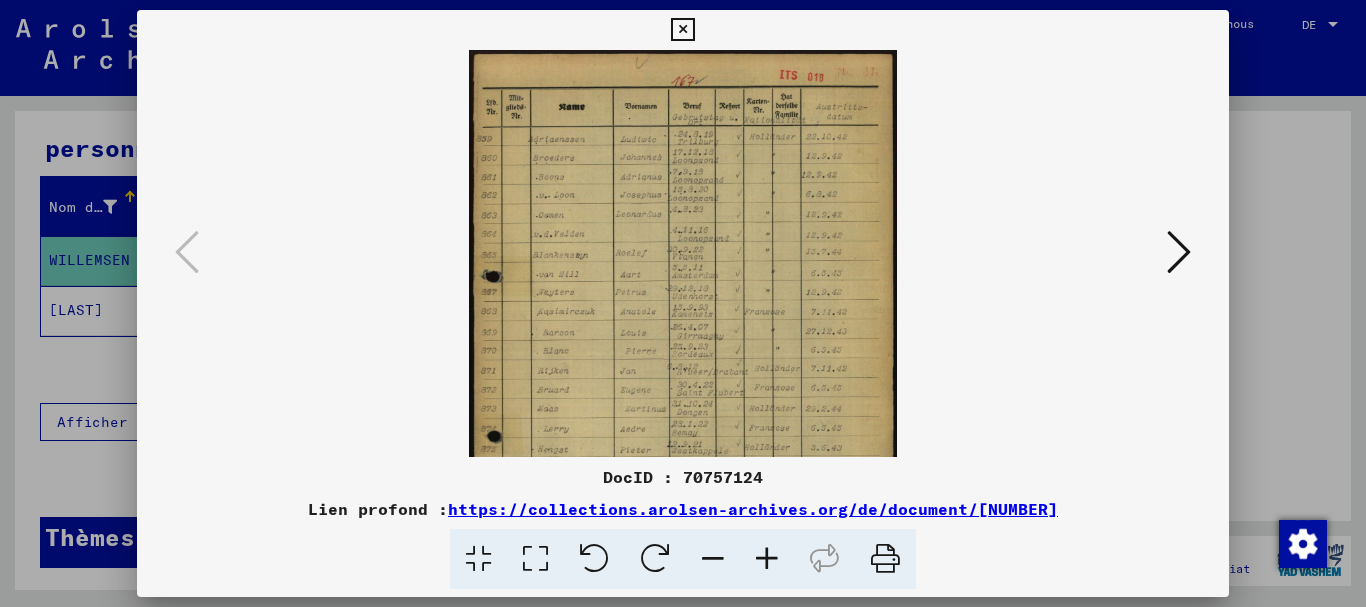 click at bounding box center [767, 559] 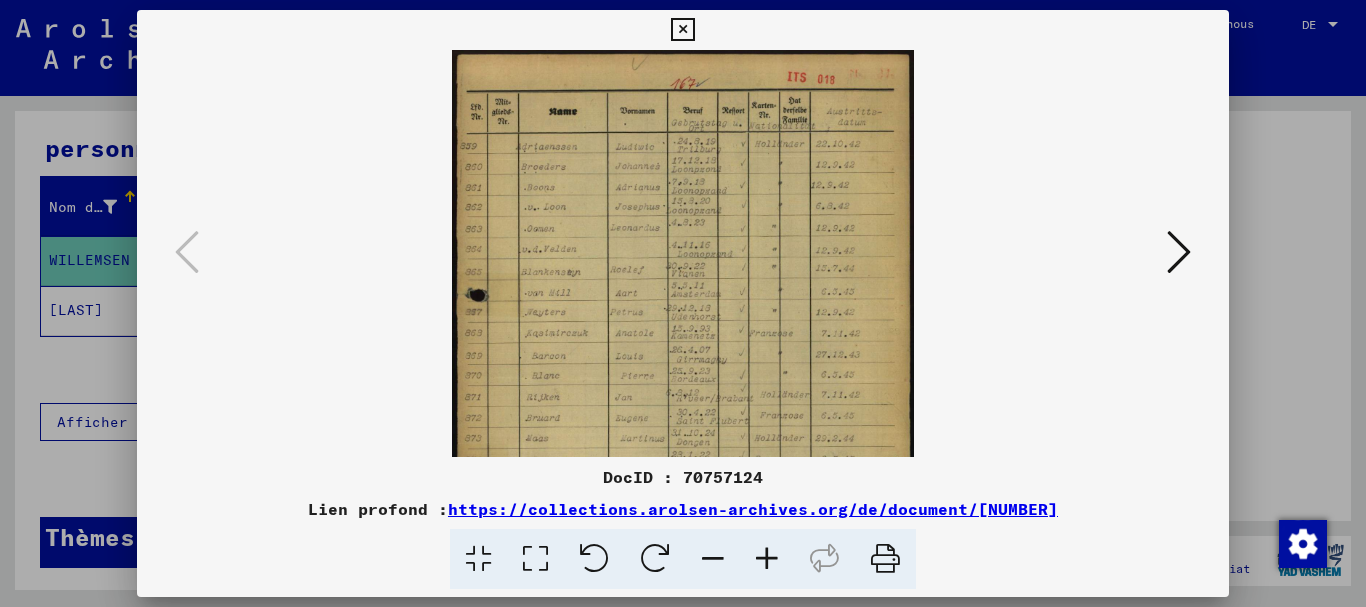 click at bounding box center (767, 559) 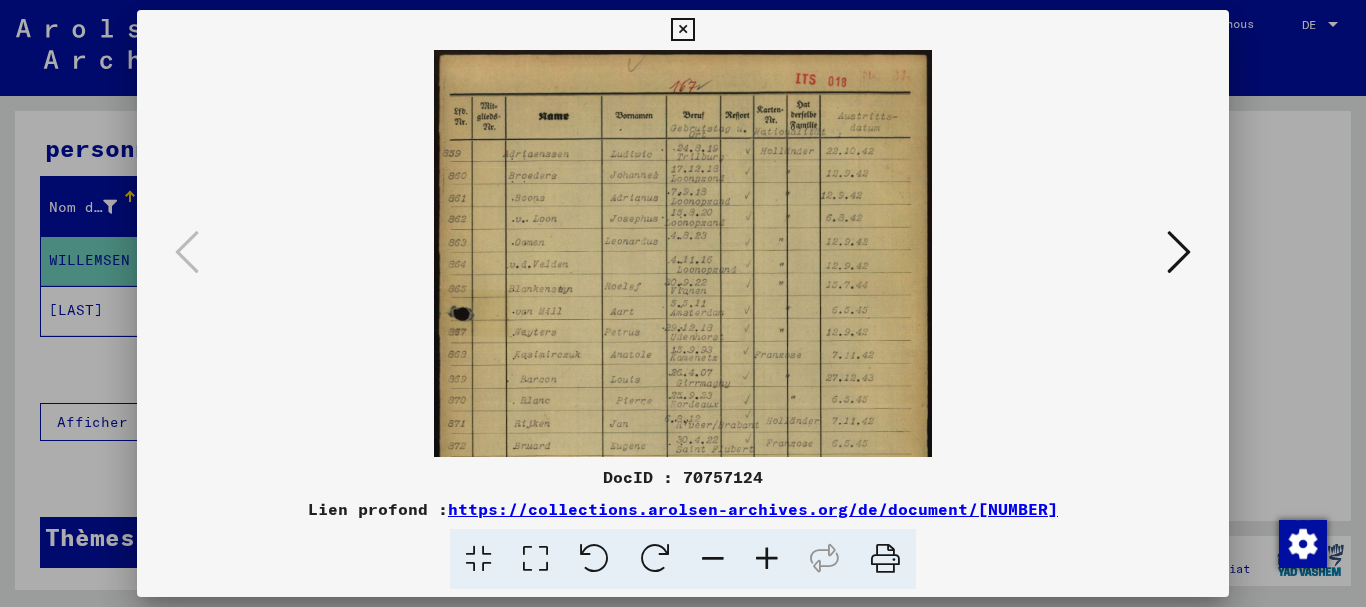 click at bounding box center (767, 559) 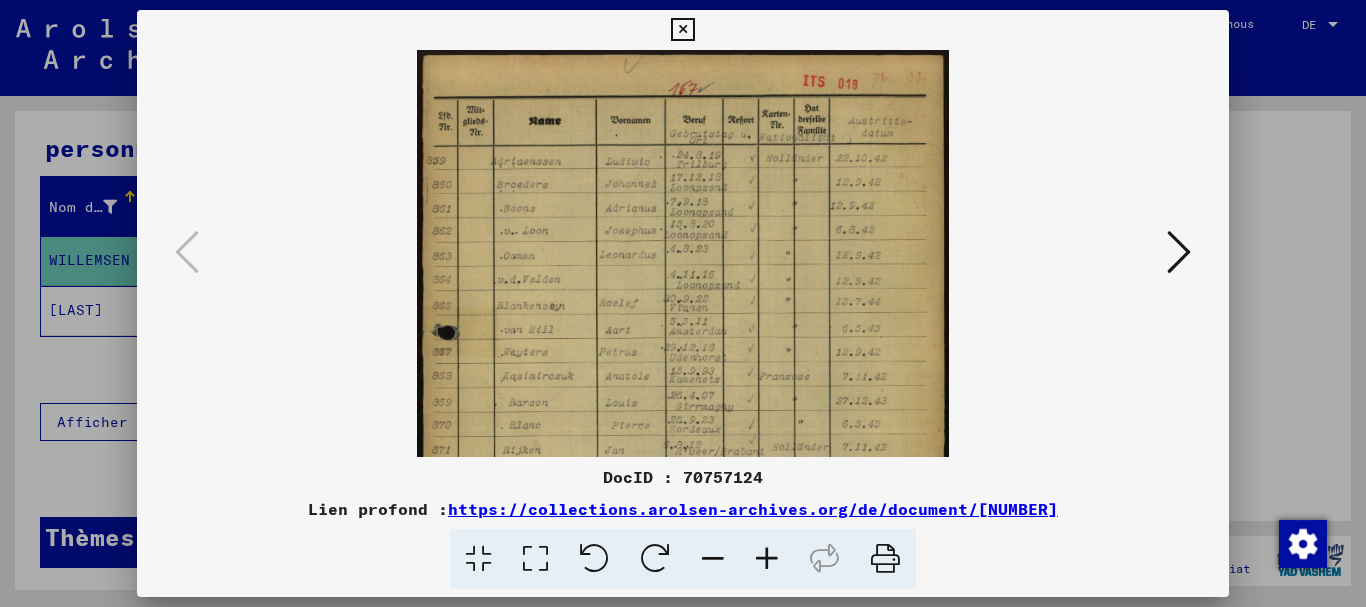 click at bounding box center [767, 559] 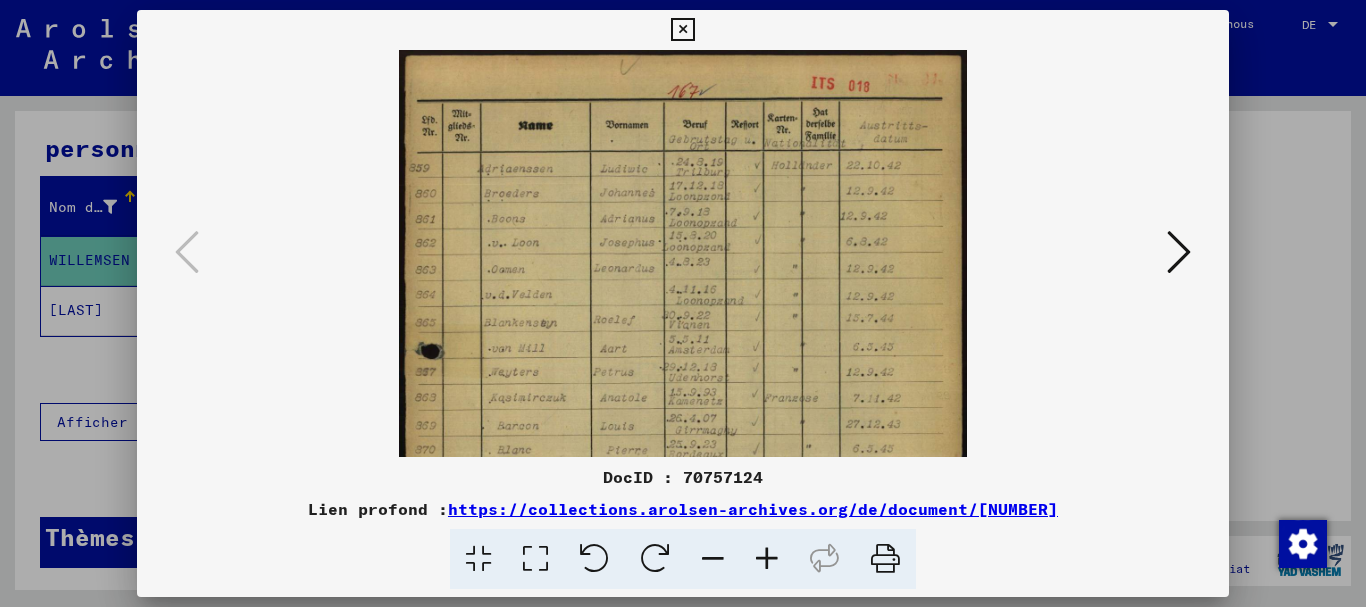 click at bounding box center (767, 559) 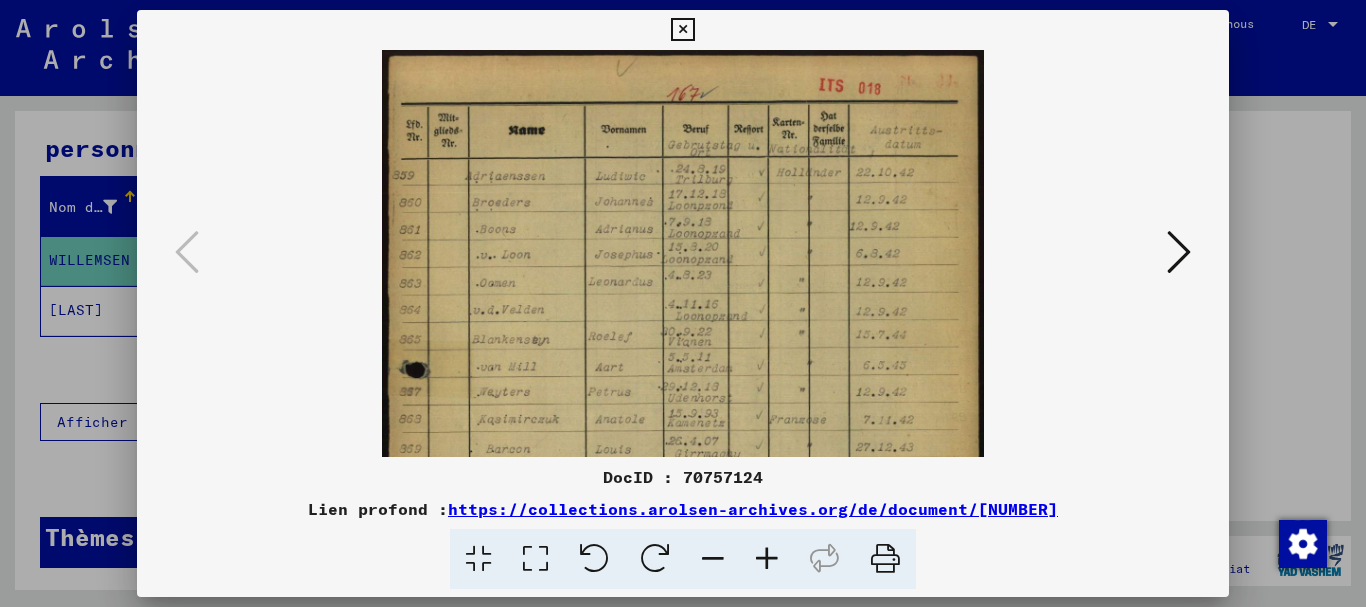 click at bounding box center (767, 559) 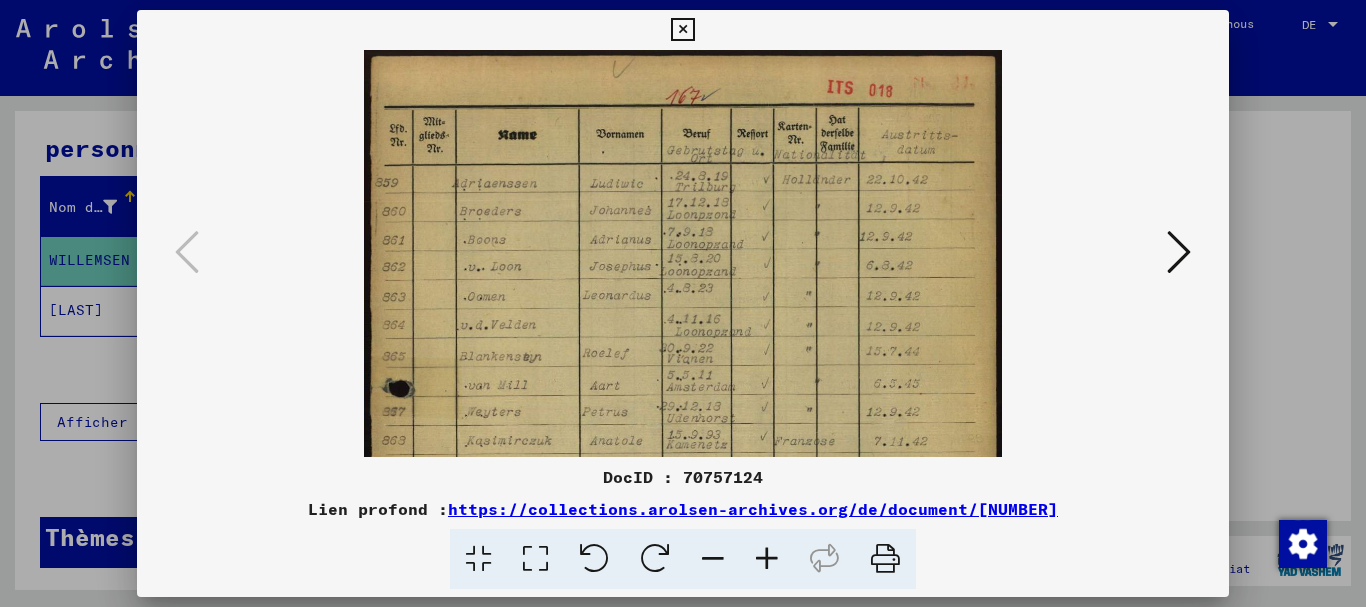 click at bounding box center (767, 559) 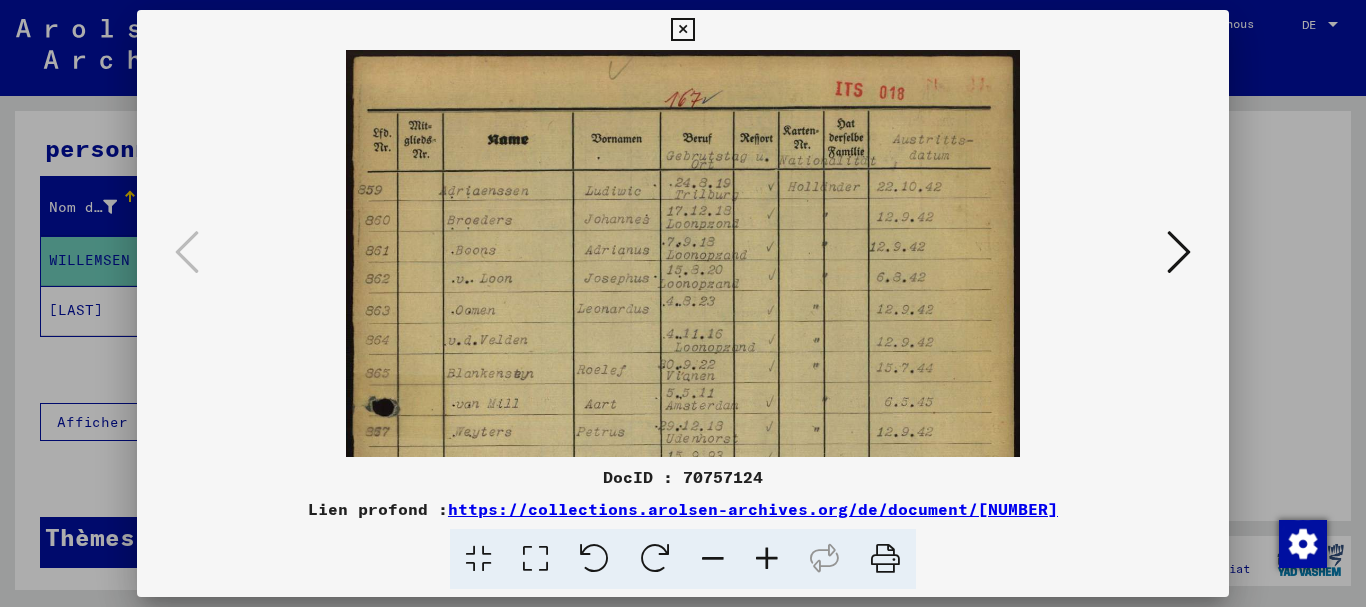 click at bounding box center (767, 559) 